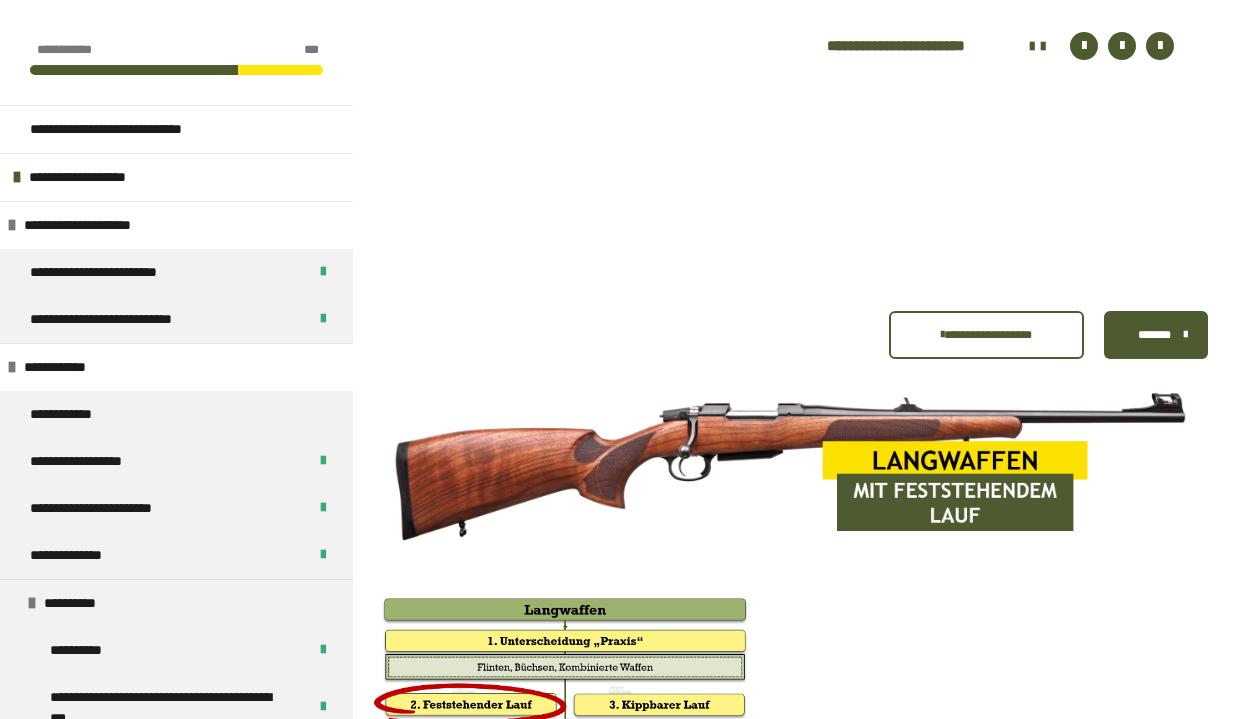 scroll, scrollTop: 9416, scrollLeft: 0, axis: vertical 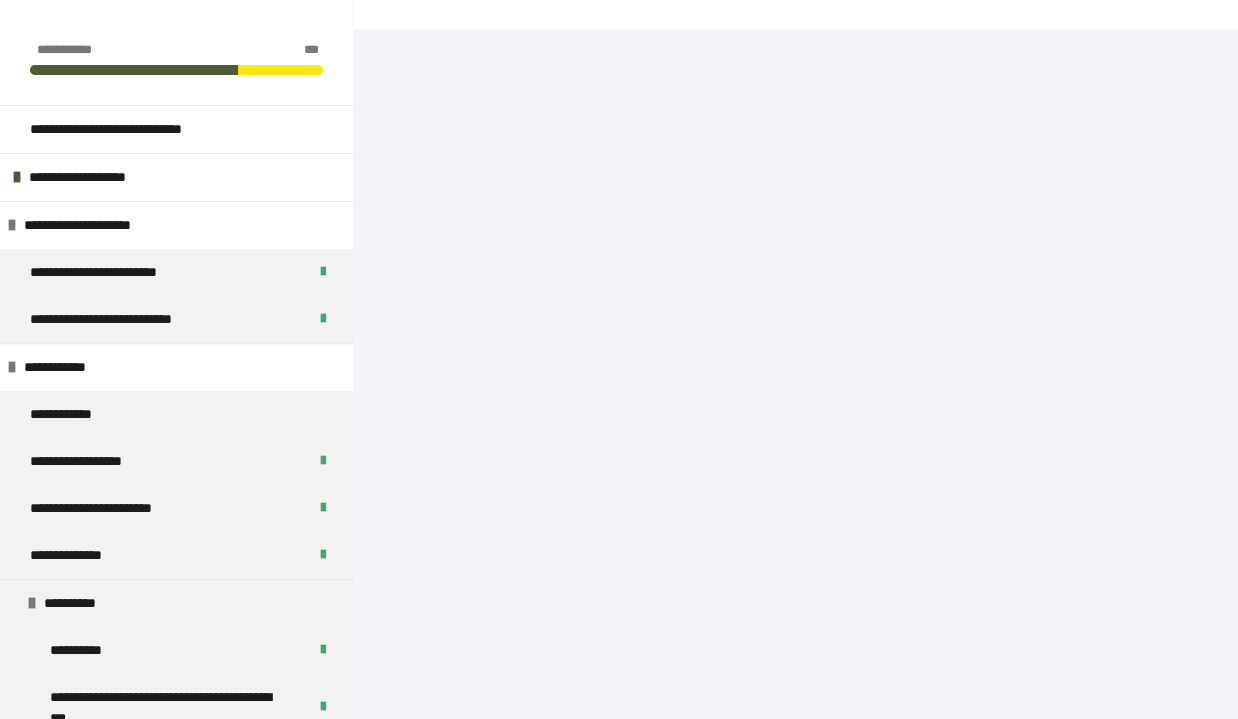 click on "*******" at bounding box center [1155, -55] 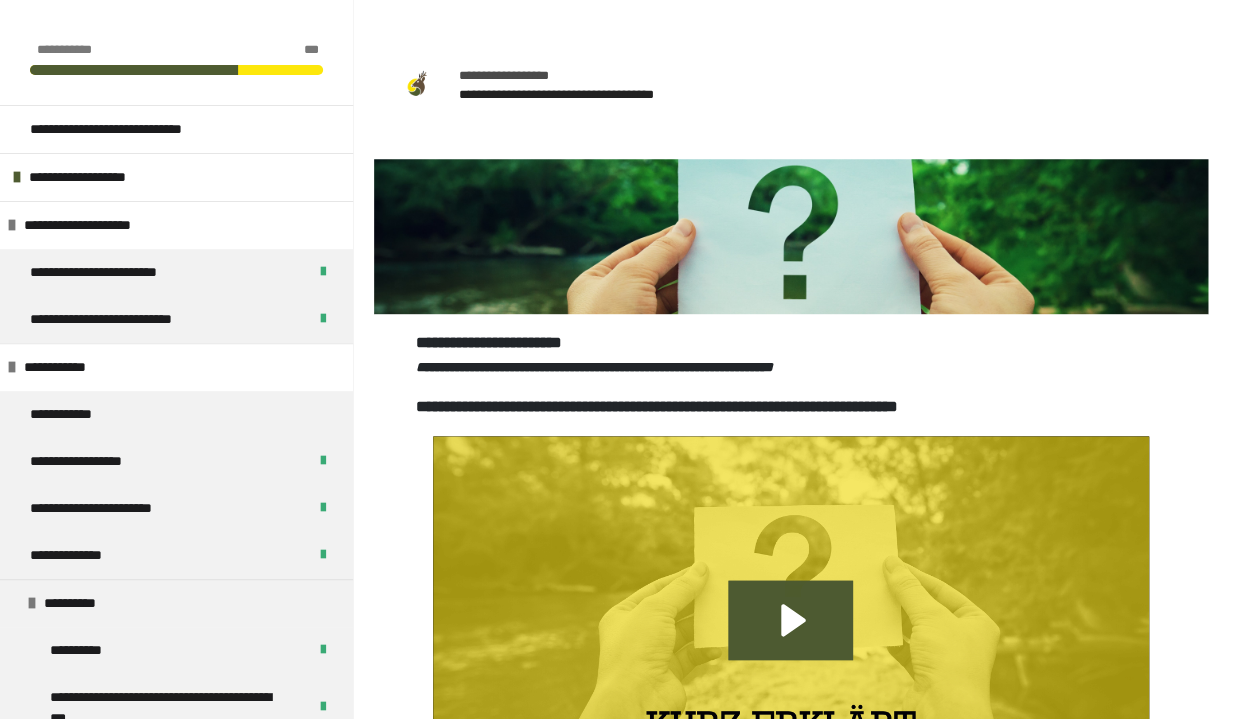 scroll, scrollTop: 838, scrollLeft: 0, axis: vertical 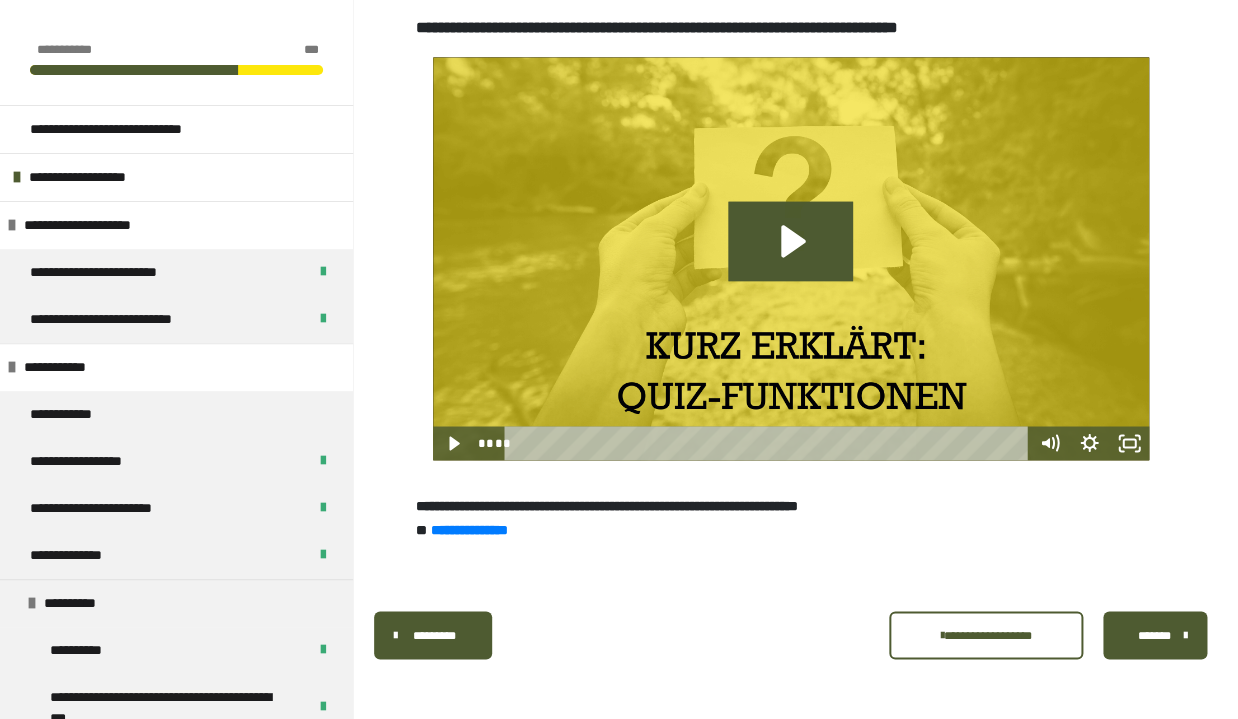click on "*******" at bounding box center (1154, 635) 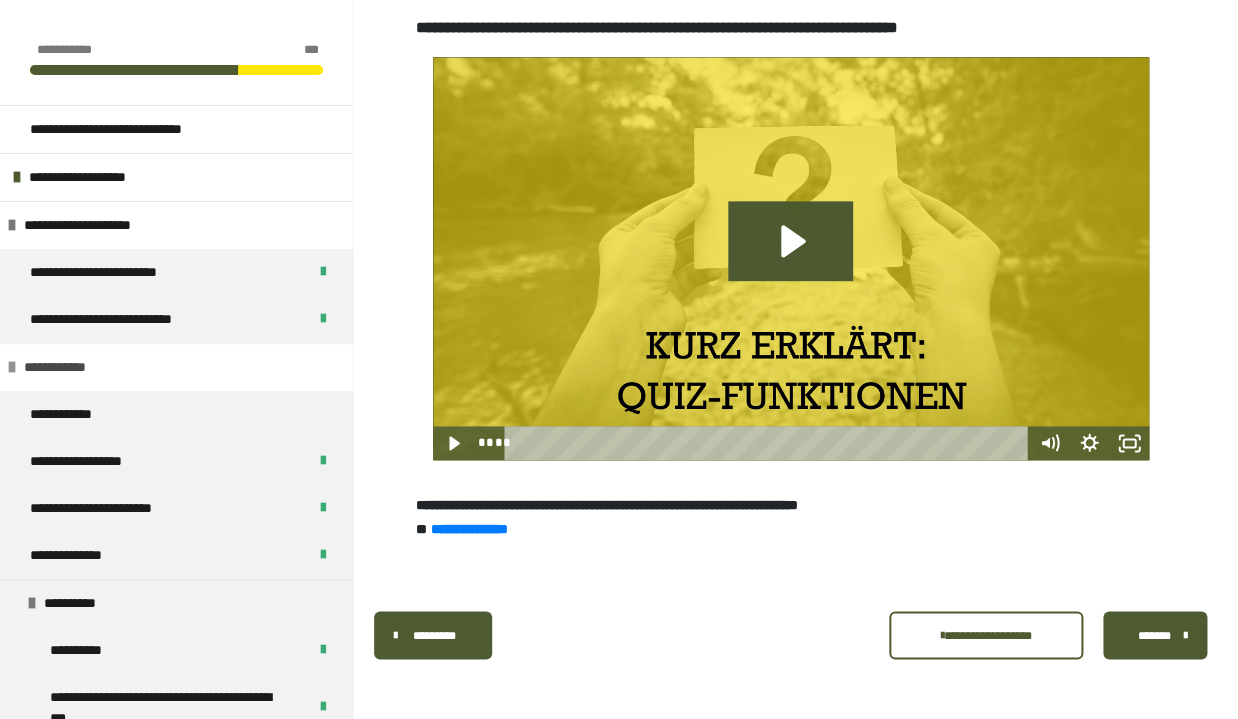 scroll, scrollTop: 608, scrollLeft: 0, axis: vertical 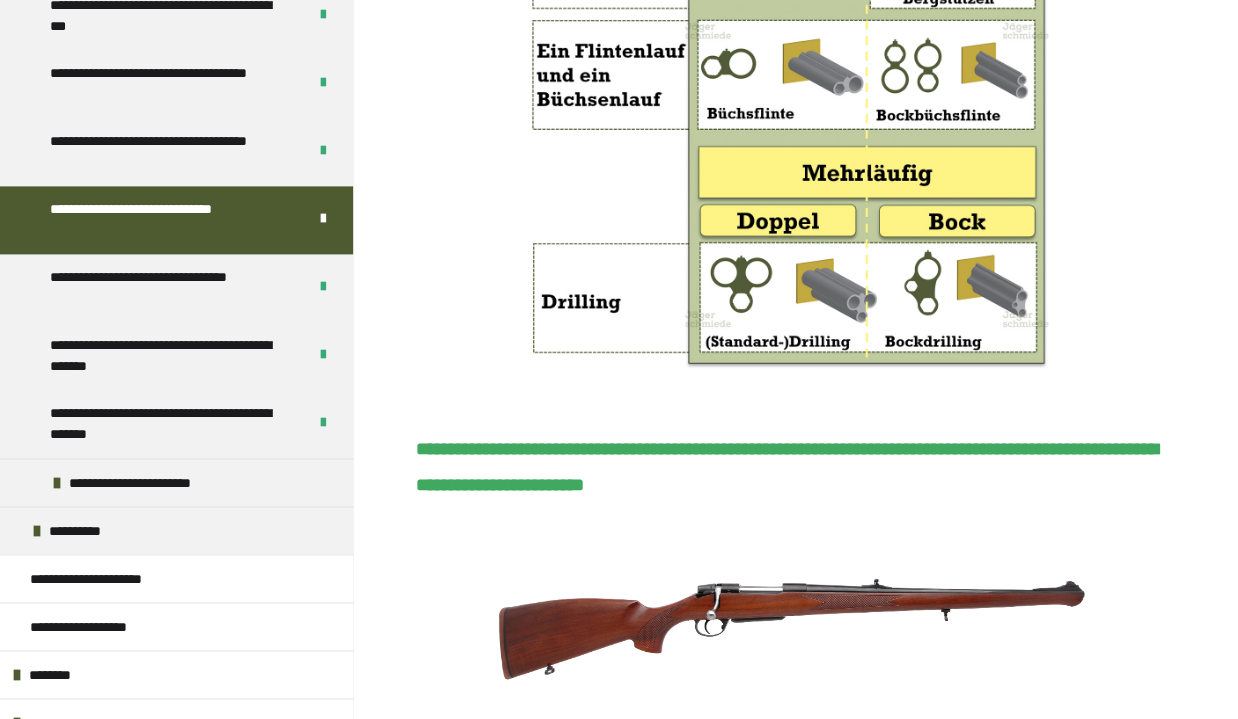 type 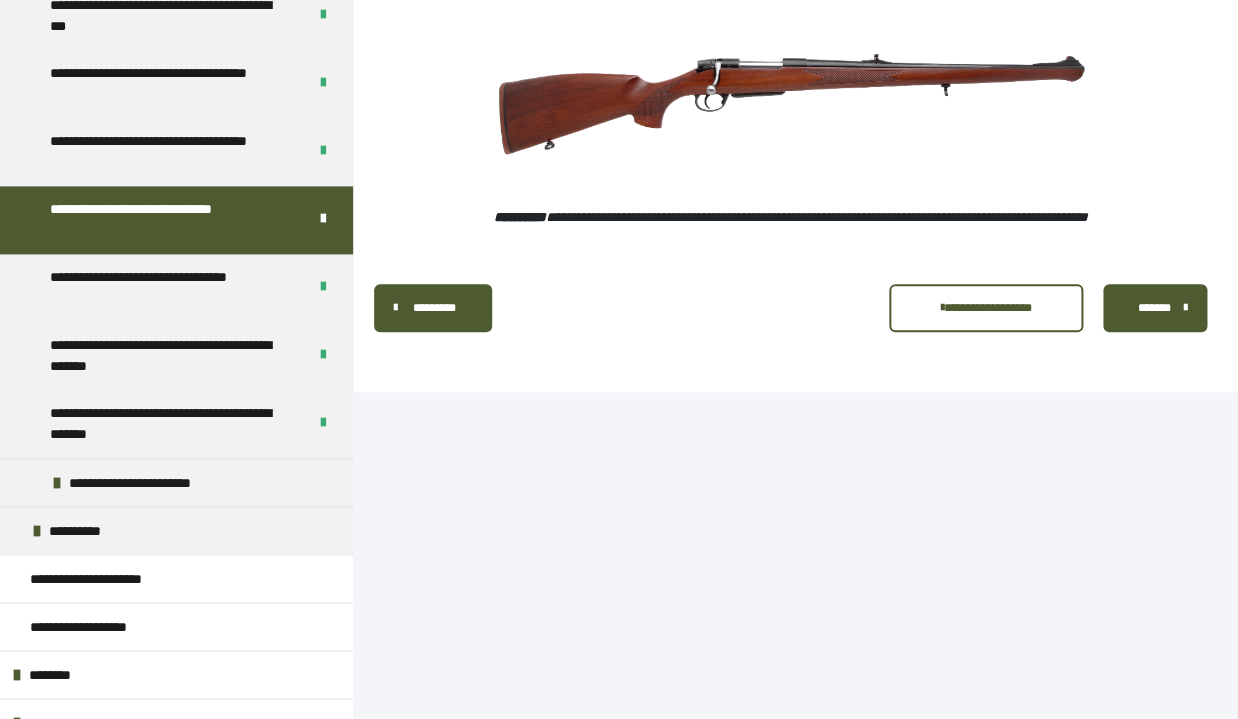 scroll, scrollTop: 7724, scrollLeft: 0, axis: vertical 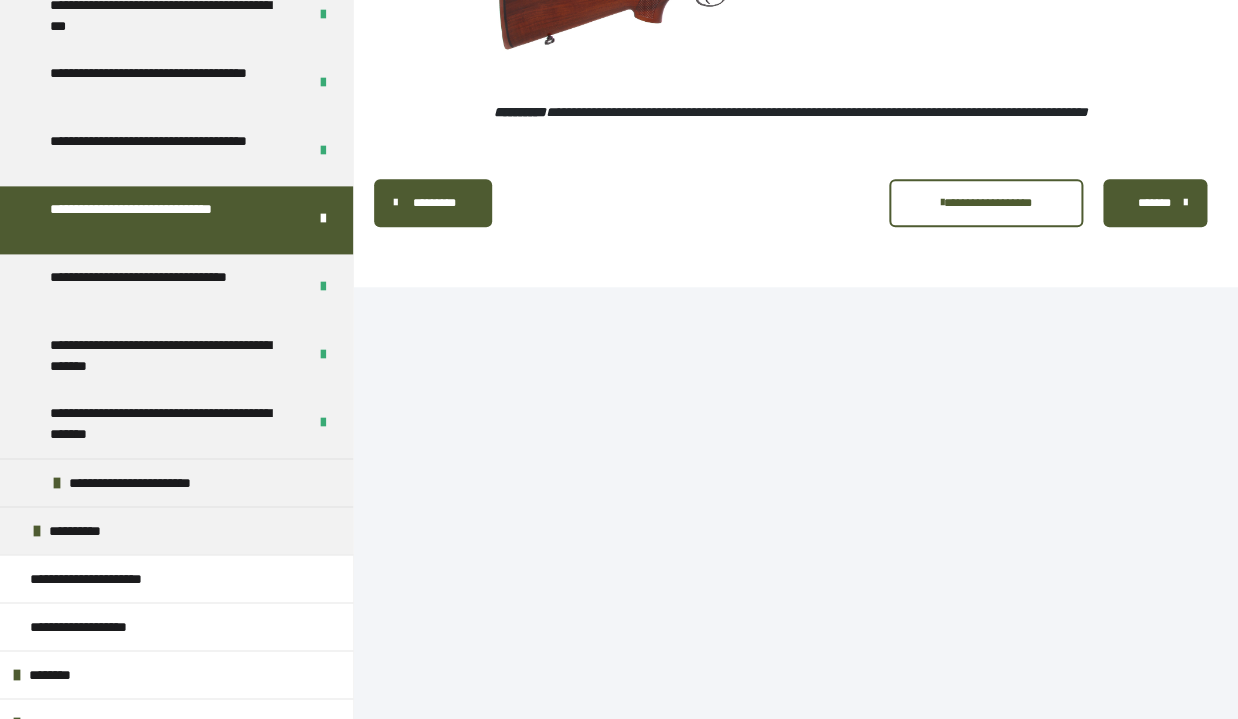 click on "*******" at bounding box center [1155, 203] 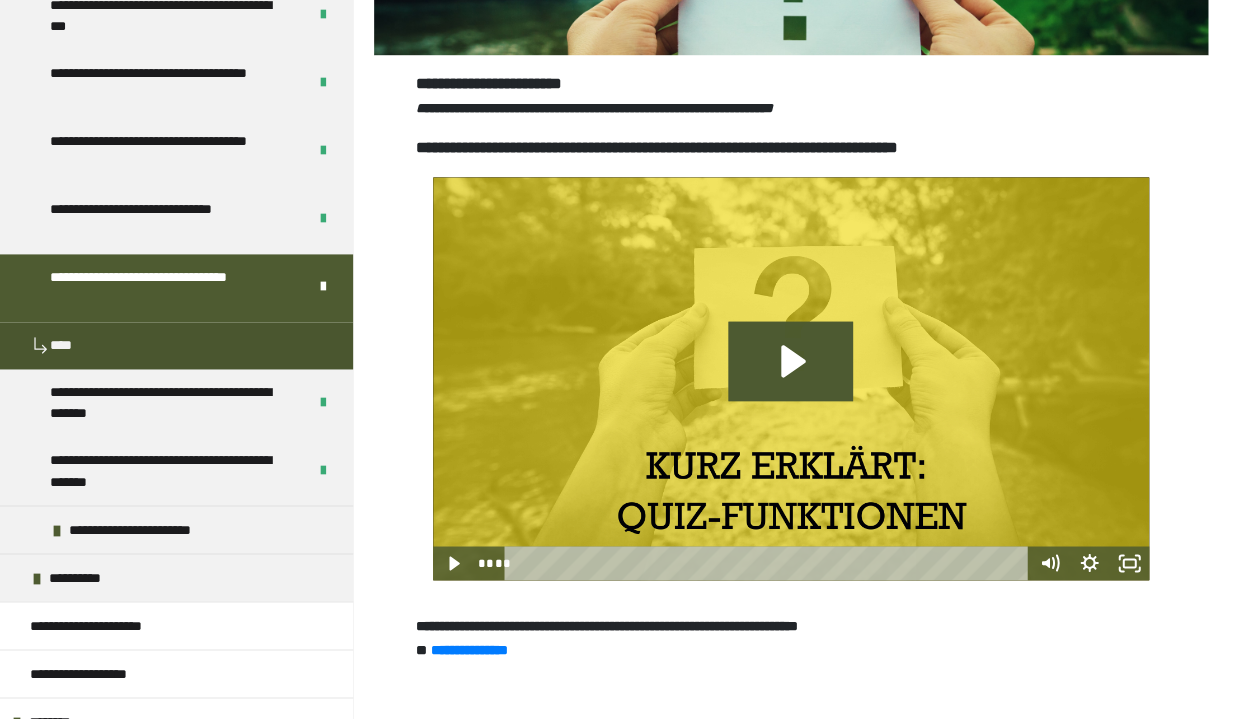 scroll, scrollTop: 838, scrollLeft: 0, axis: vertical 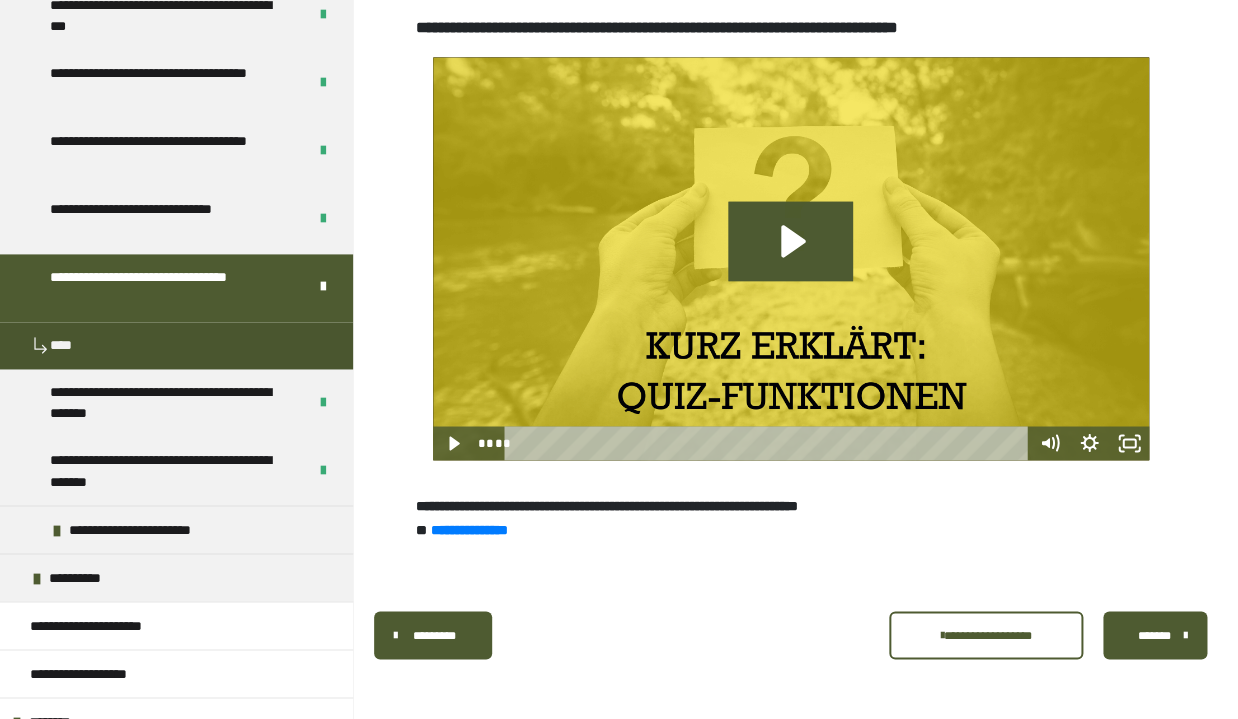 click on "*******" at bounding box center [1154, 635] 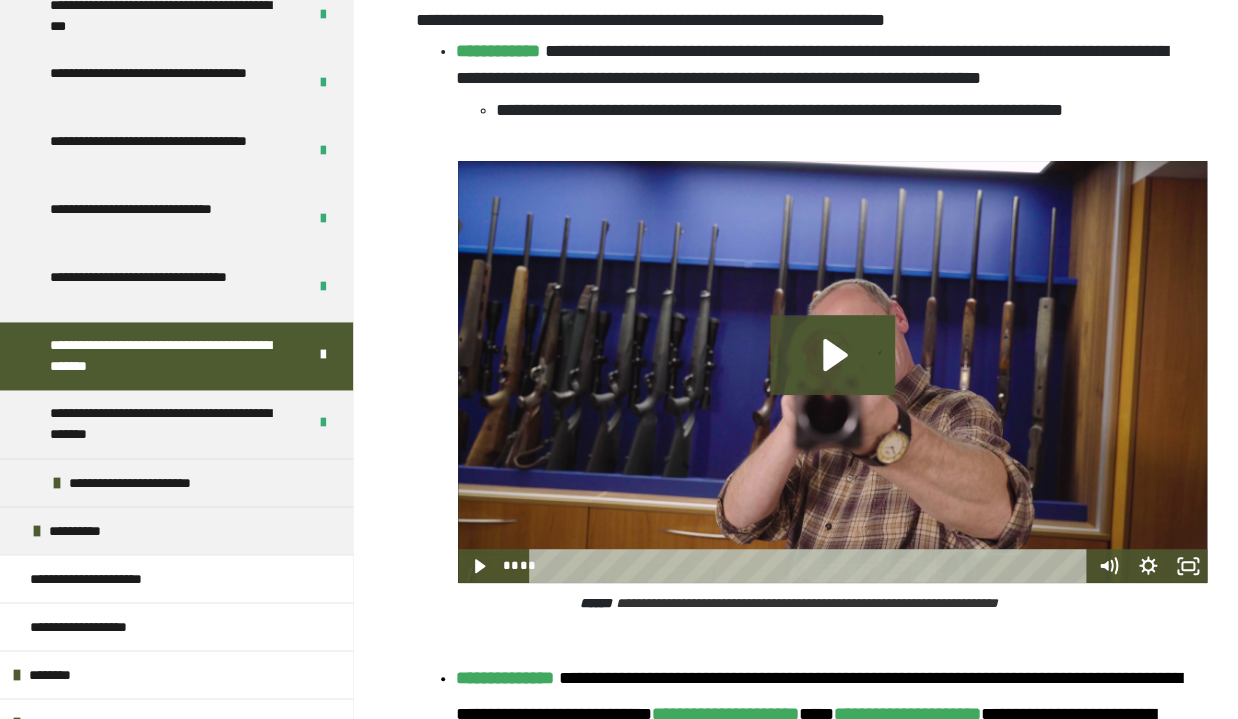 scroll, scrollTop: 2371, scrollLeft: 0, axis: vertical 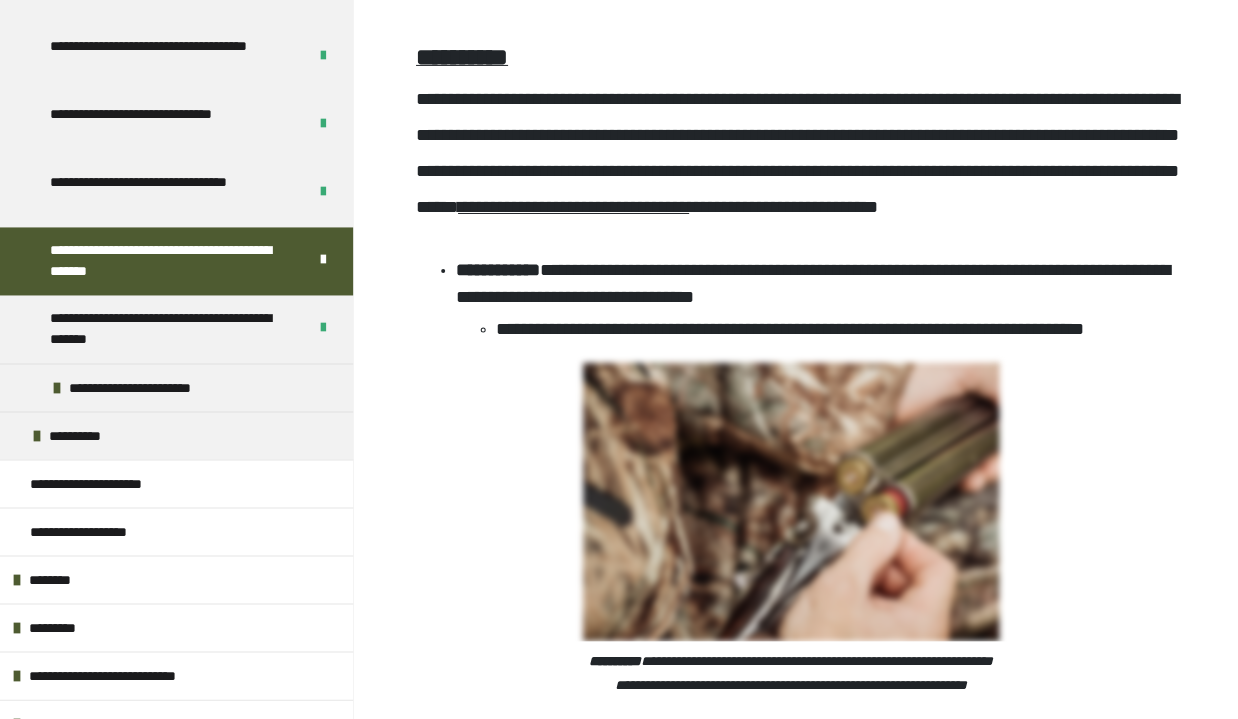 click 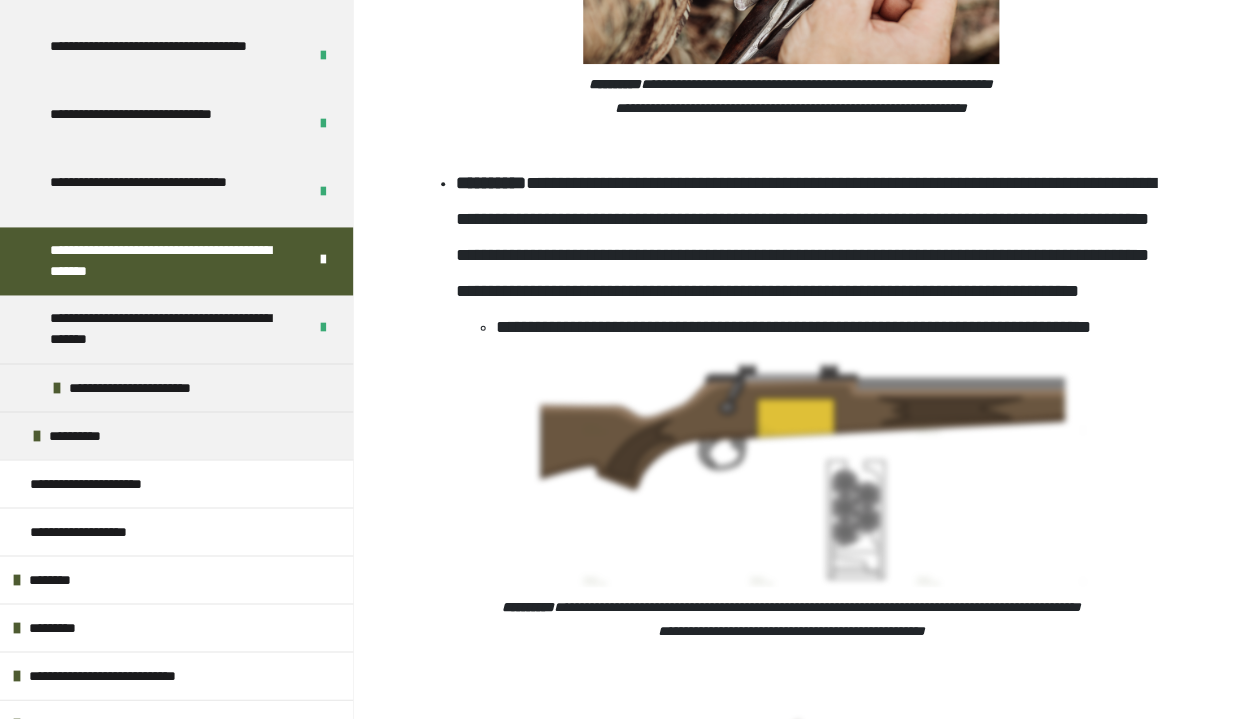 scroll, scrollTop: 7674, scrollLeft: 0, axis: vertical 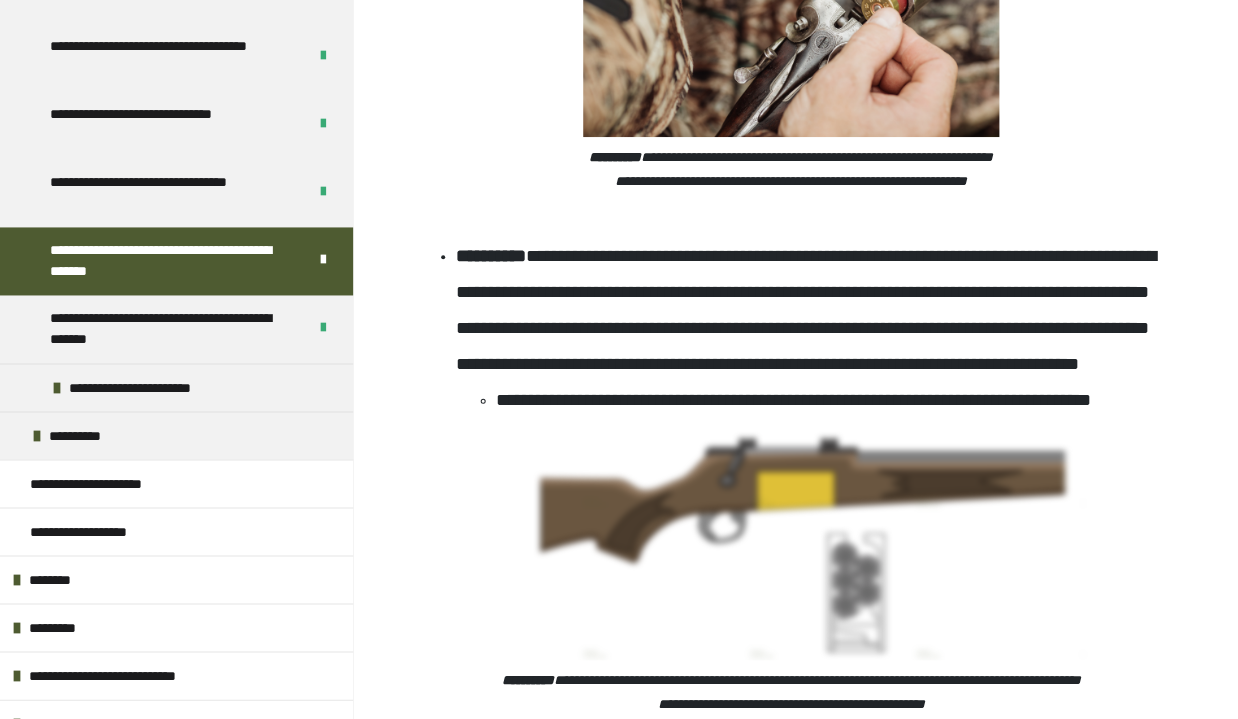 click at bounding box center (799, -734) 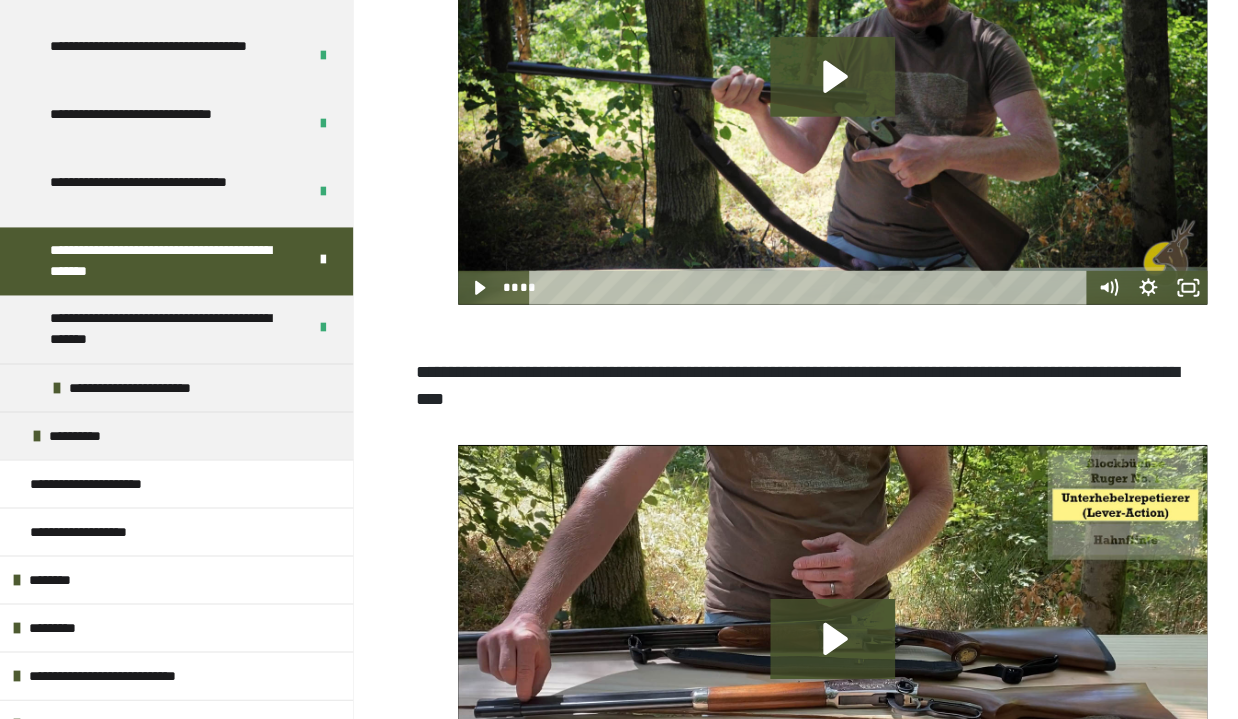 scroll, scrollTop: 11454, scrollLeft: 0, axis: vertical 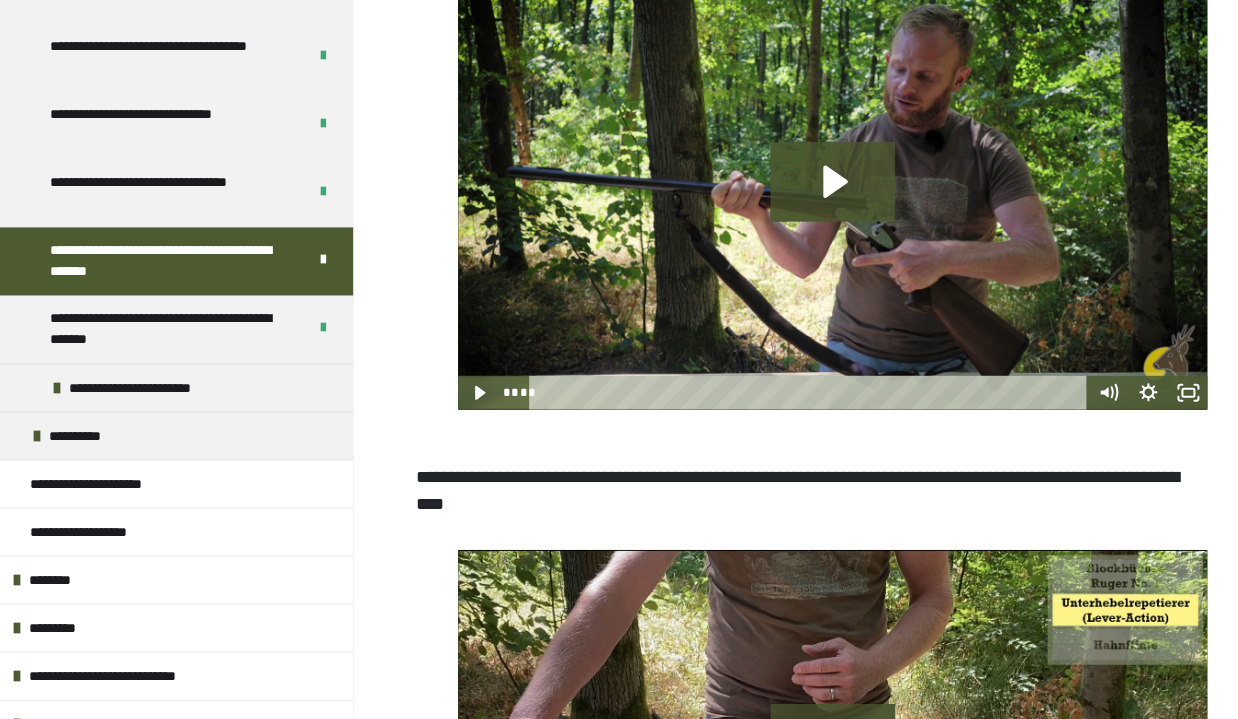 click 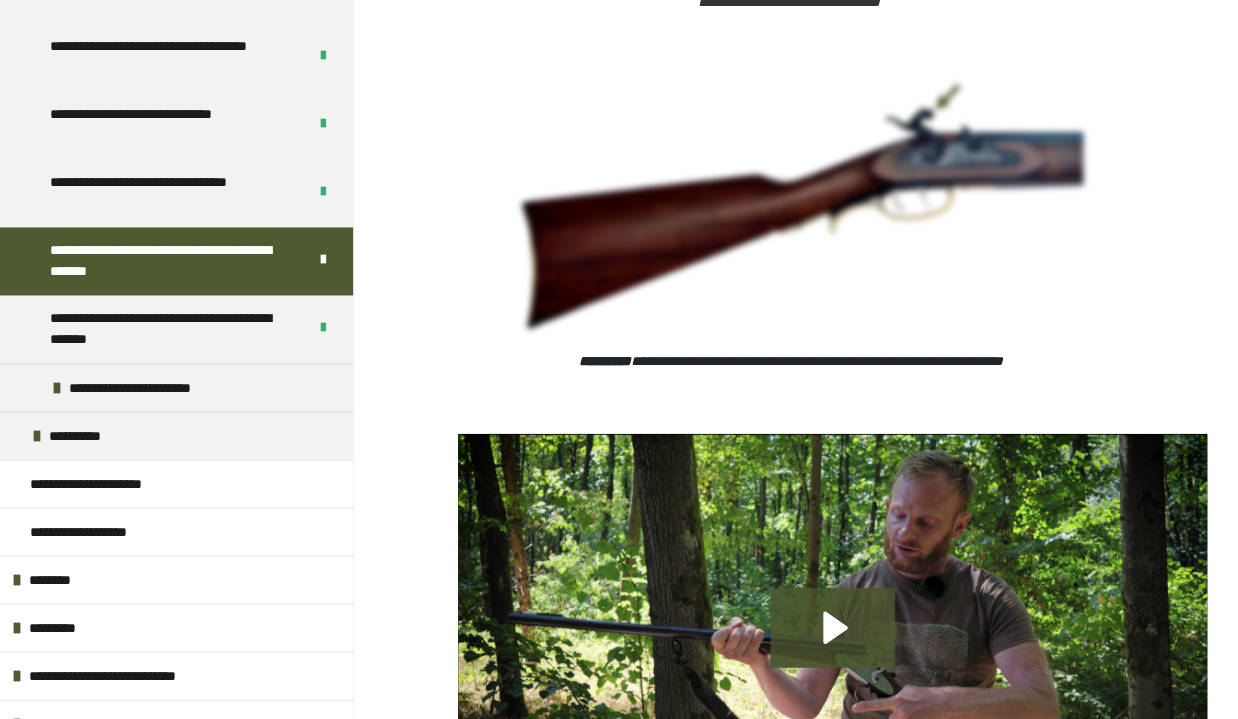 scroll, scrollTop: 11244, scrollLeft: 0, axis: vertical 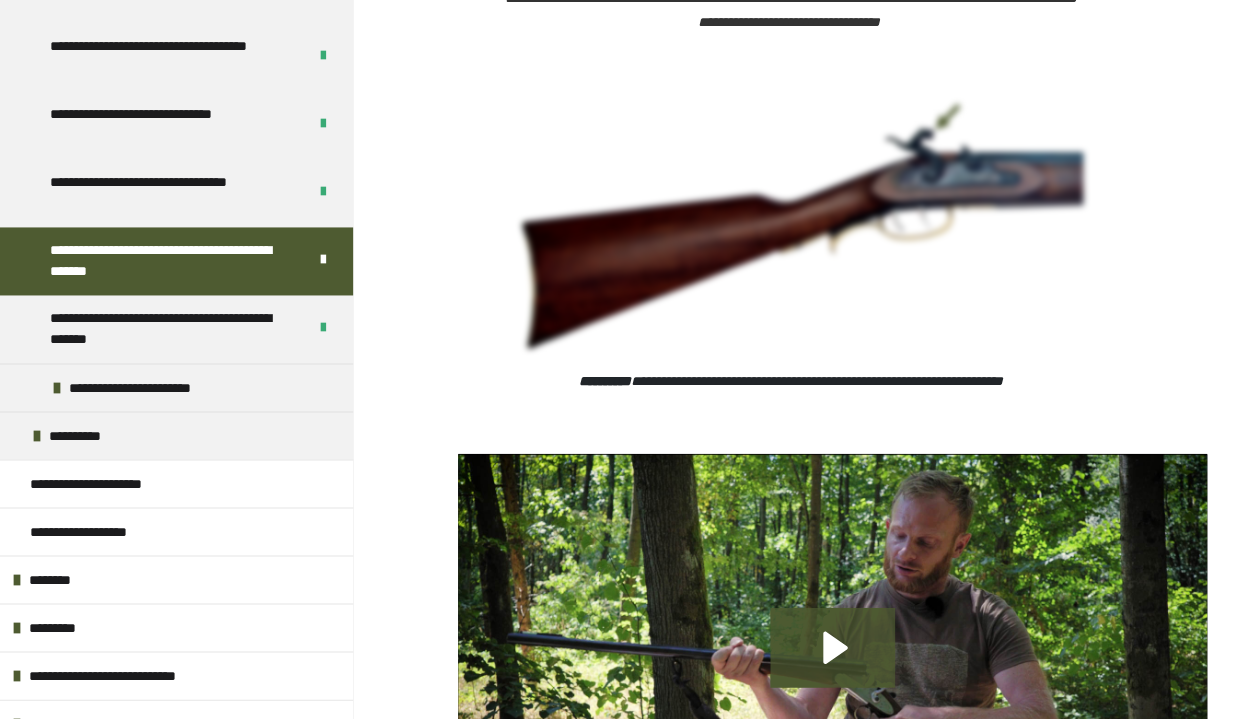 click at bounding box center [1107, -991] 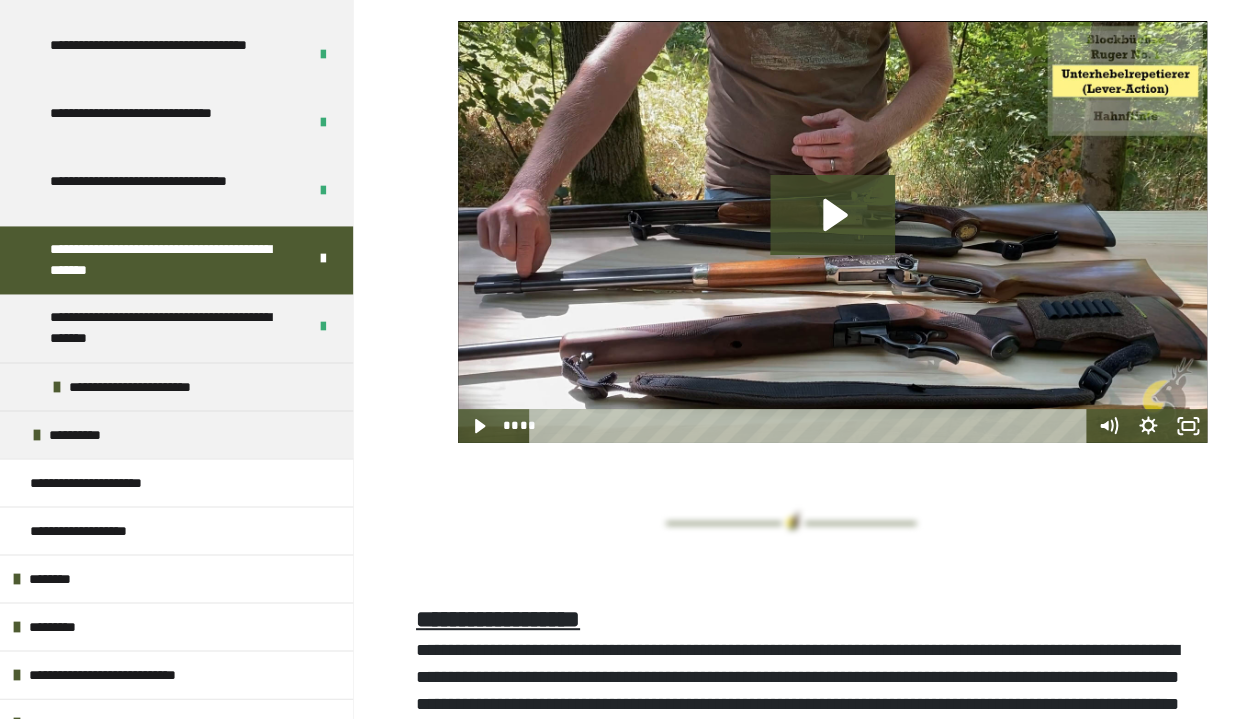 scroll, scrollTop: 12294, scrollLeft: 0, axis: vertical 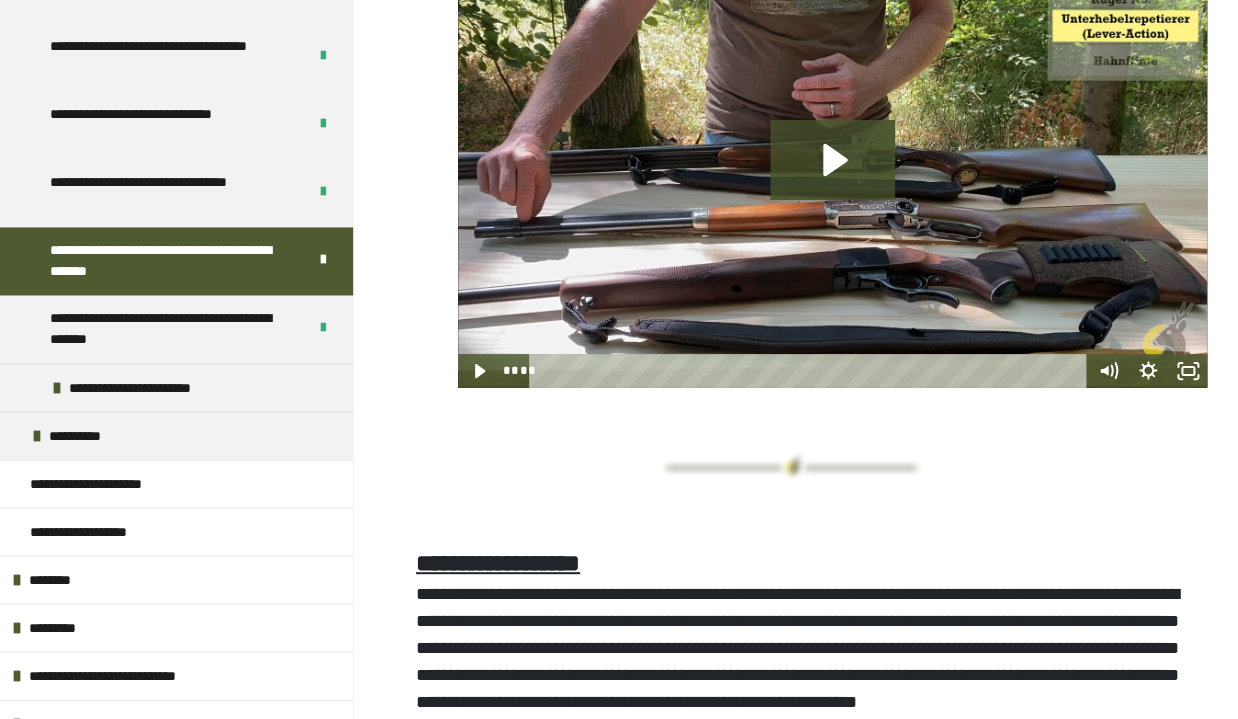click 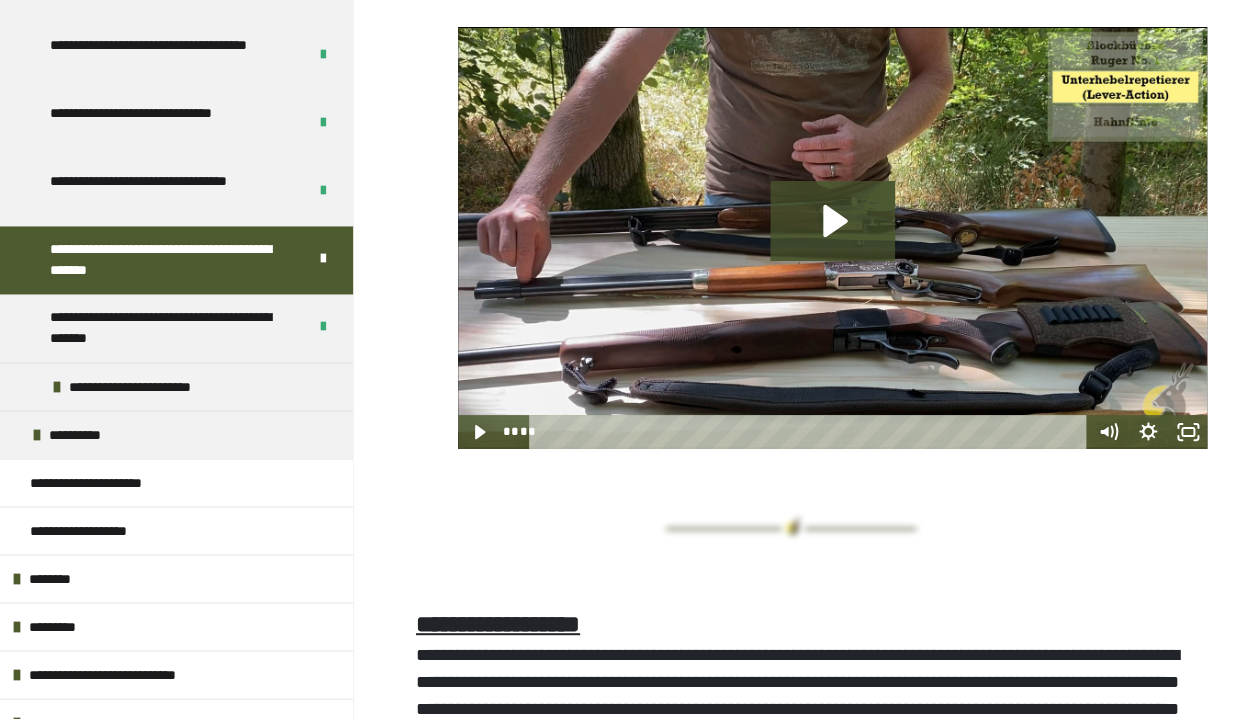 scroll, scrollTop: 12189, scrollLeft: 0, axis: vertical 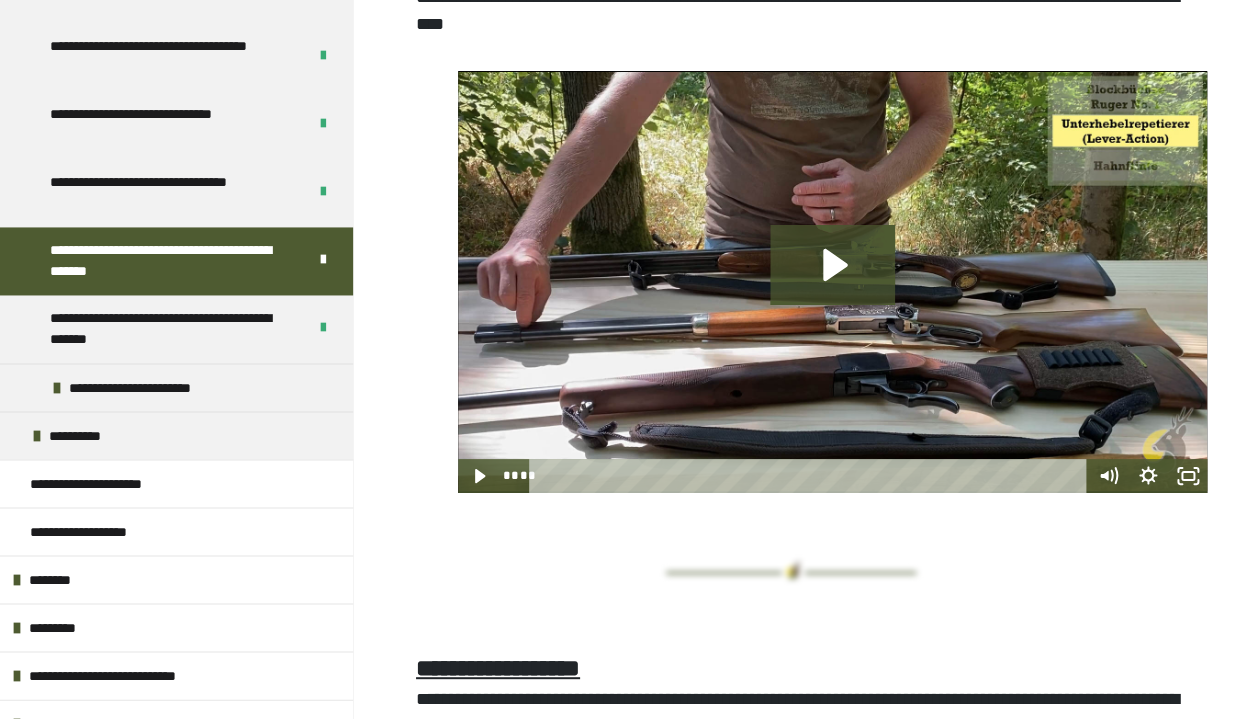 click at bounding box center [1107, -1080] 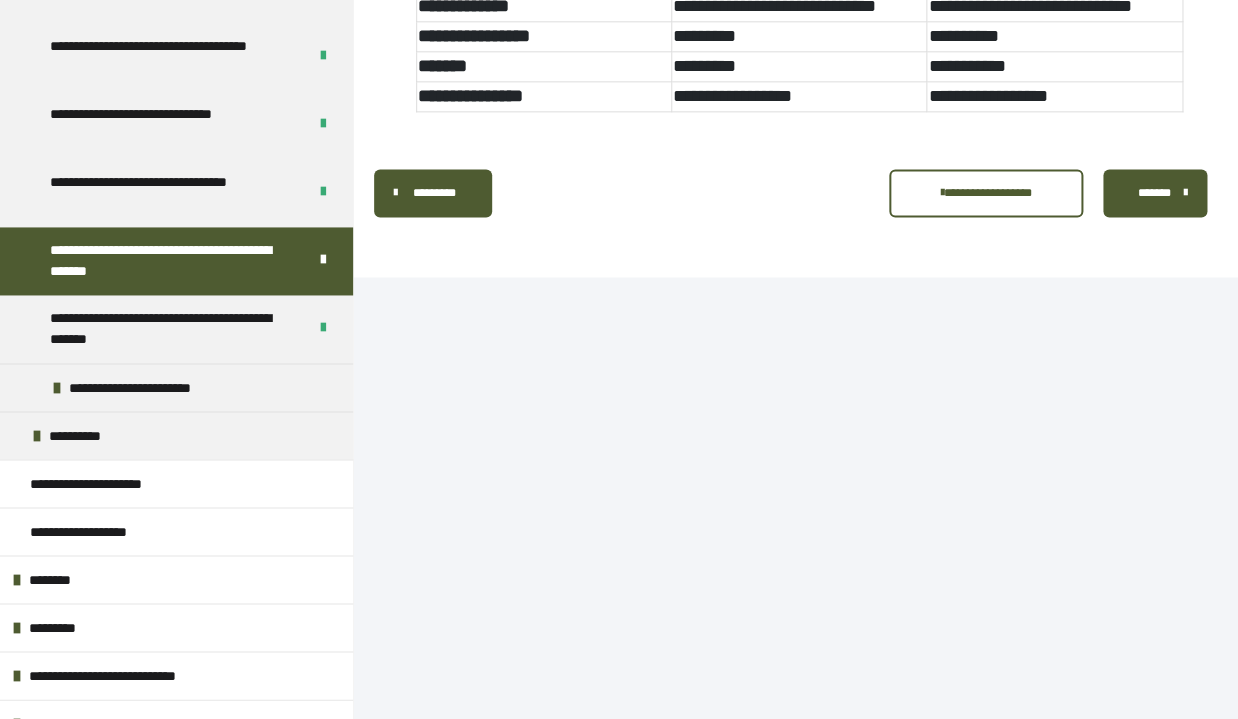 scroll, scrollTop: 13239, scrollLeft: 0, axis: vertical 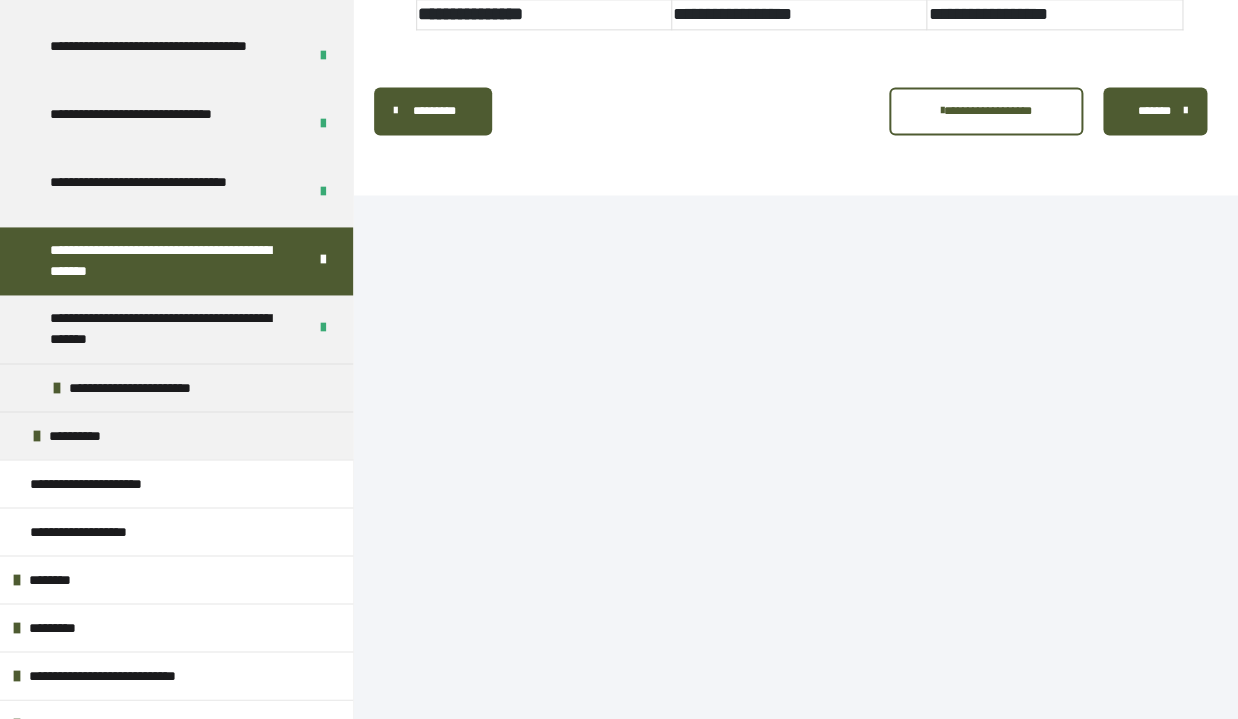 click 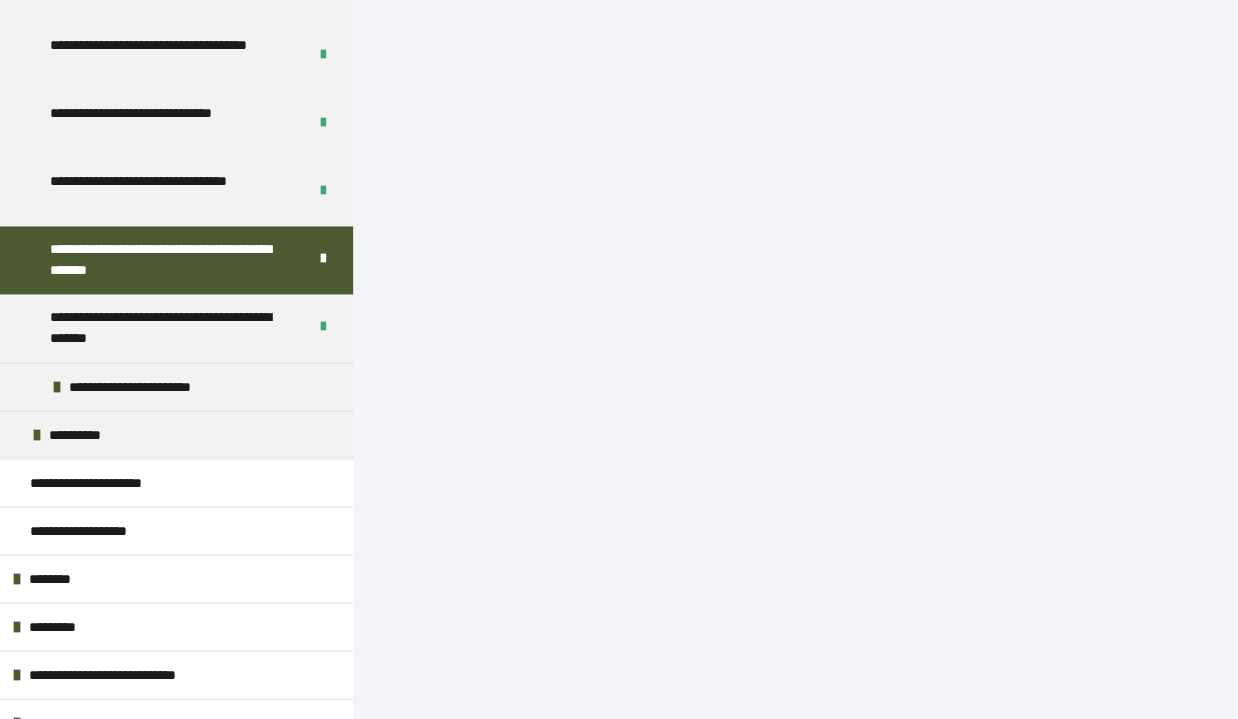 scroll, scrollTop: 13764, scrollLeft: 0, axis: vertical 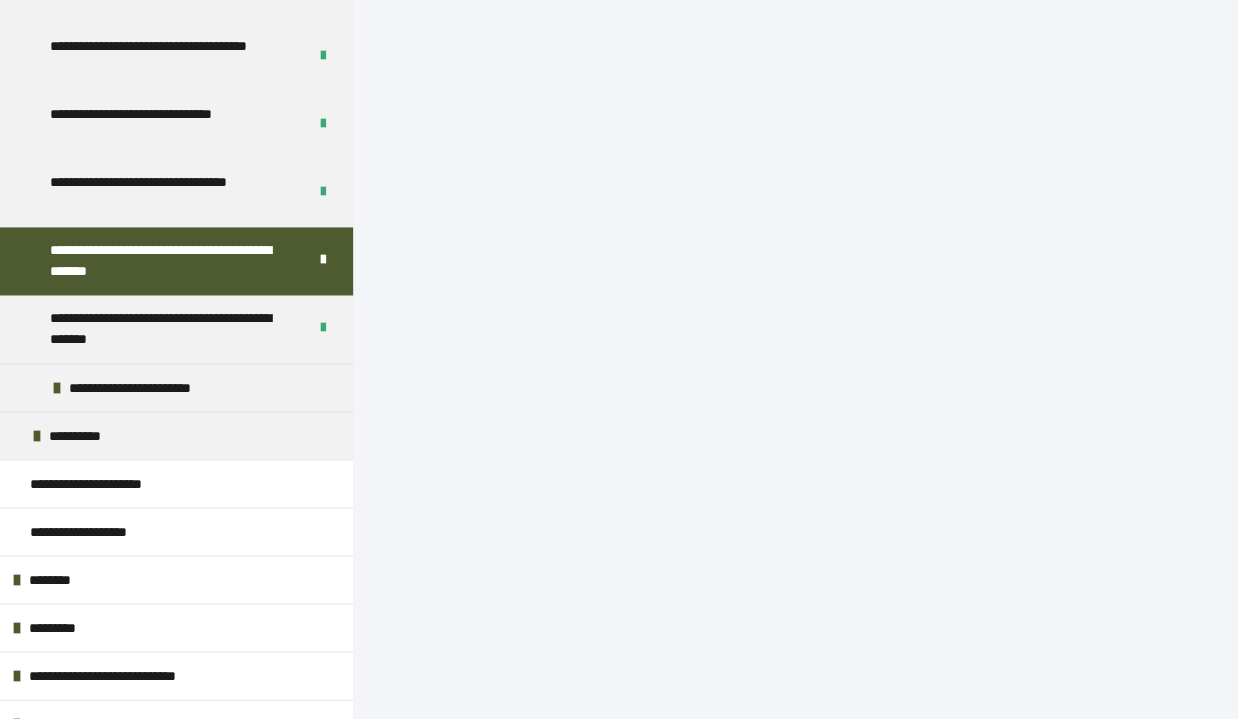 click 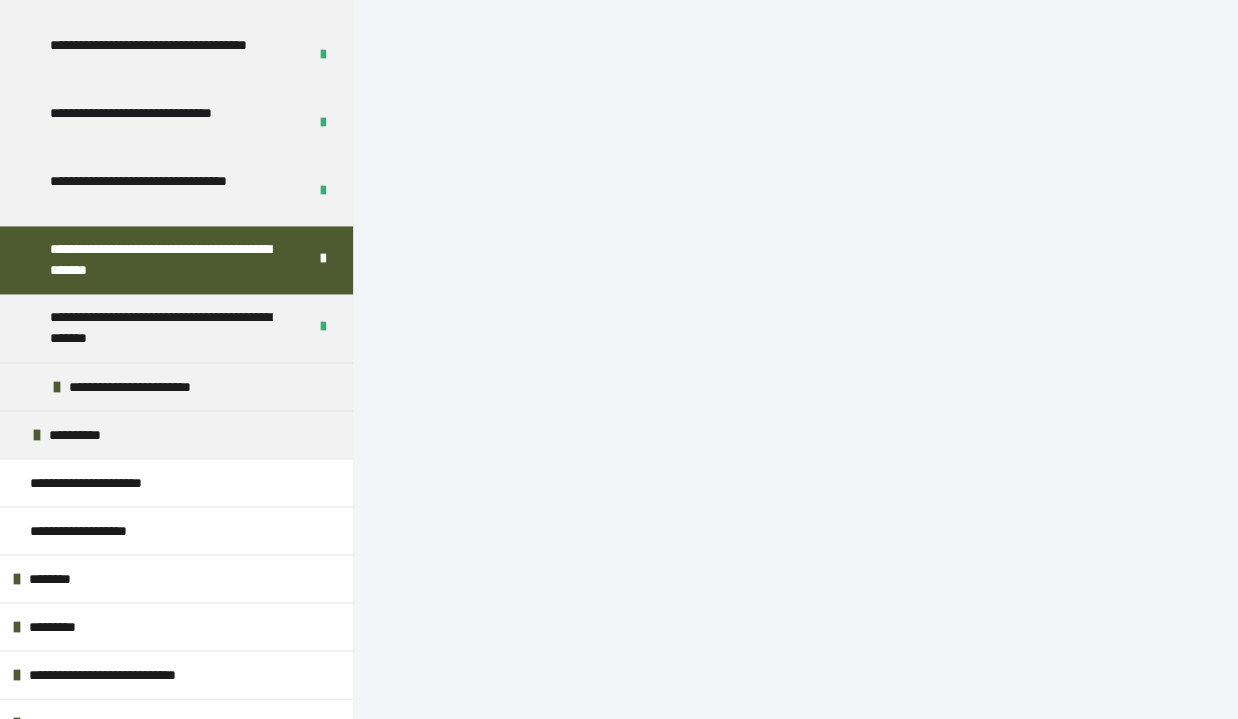 scroll, scrollTop: 14289, scrollLeft: 0, axis: vertical 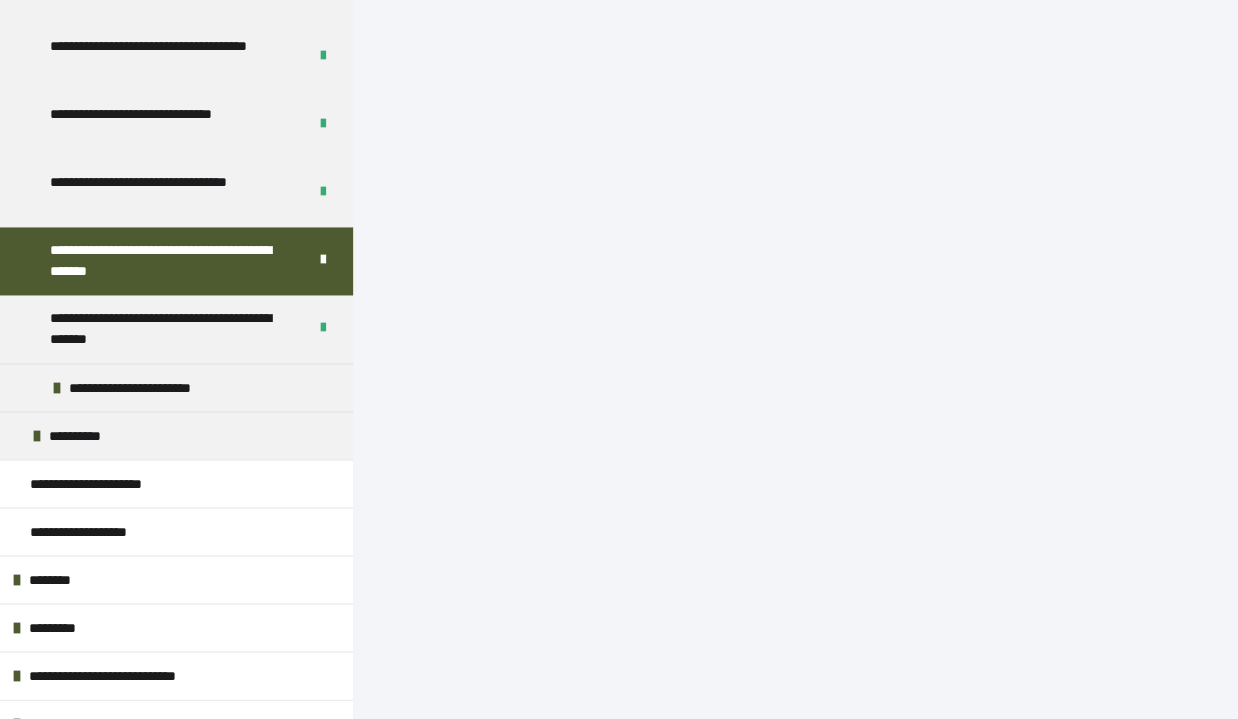 click on "*******" at bounding box center [1154, -939] 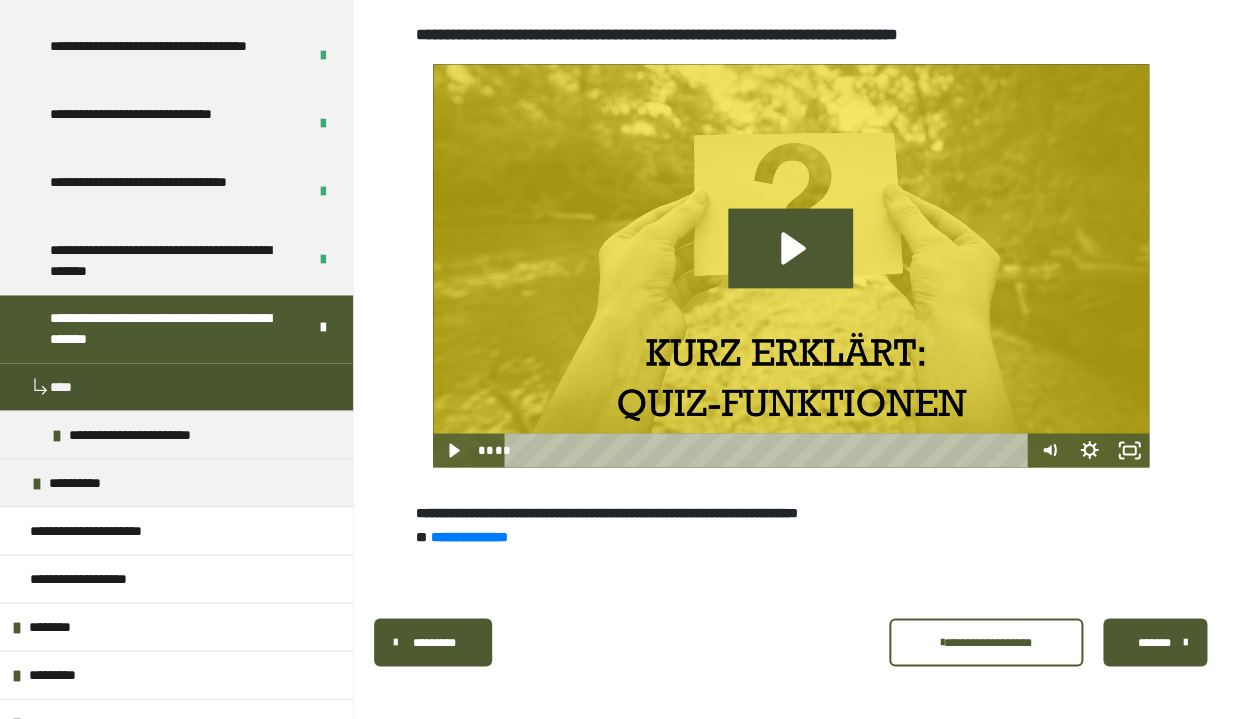 scroll, scrollTop: 838, scrollLeft: 0, axis: vertical 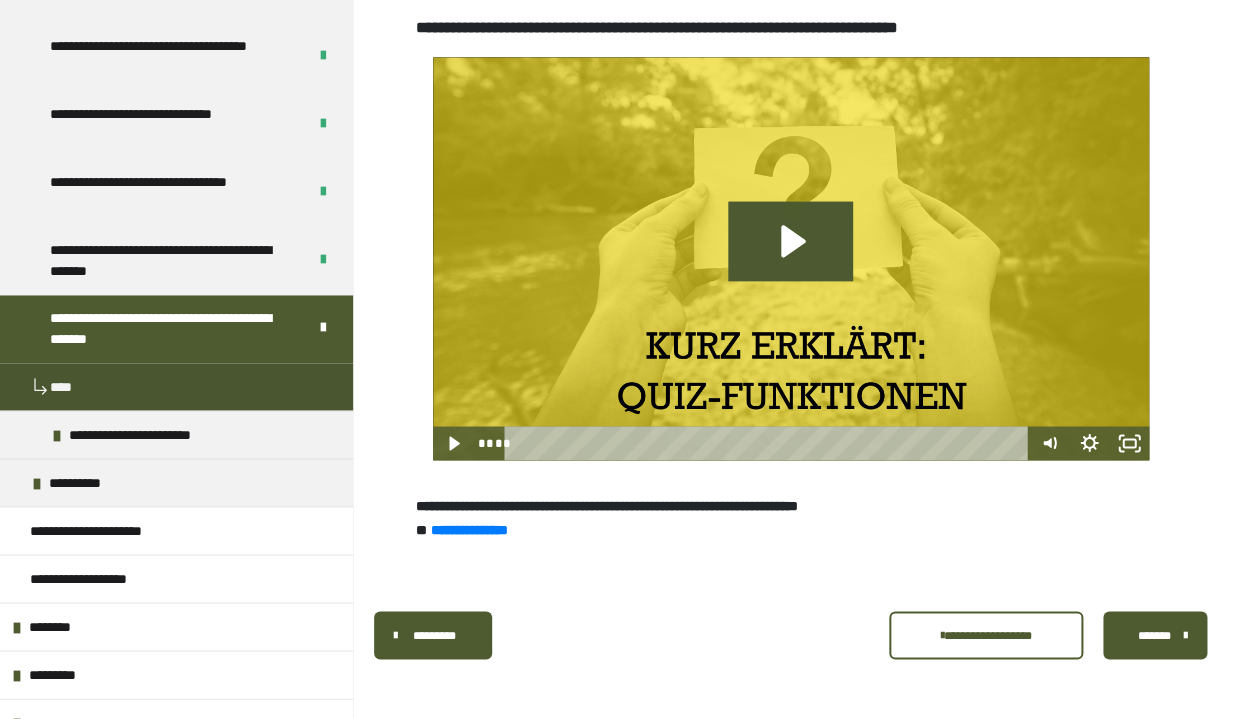 click on "**********" at bounding box center (986, 635) 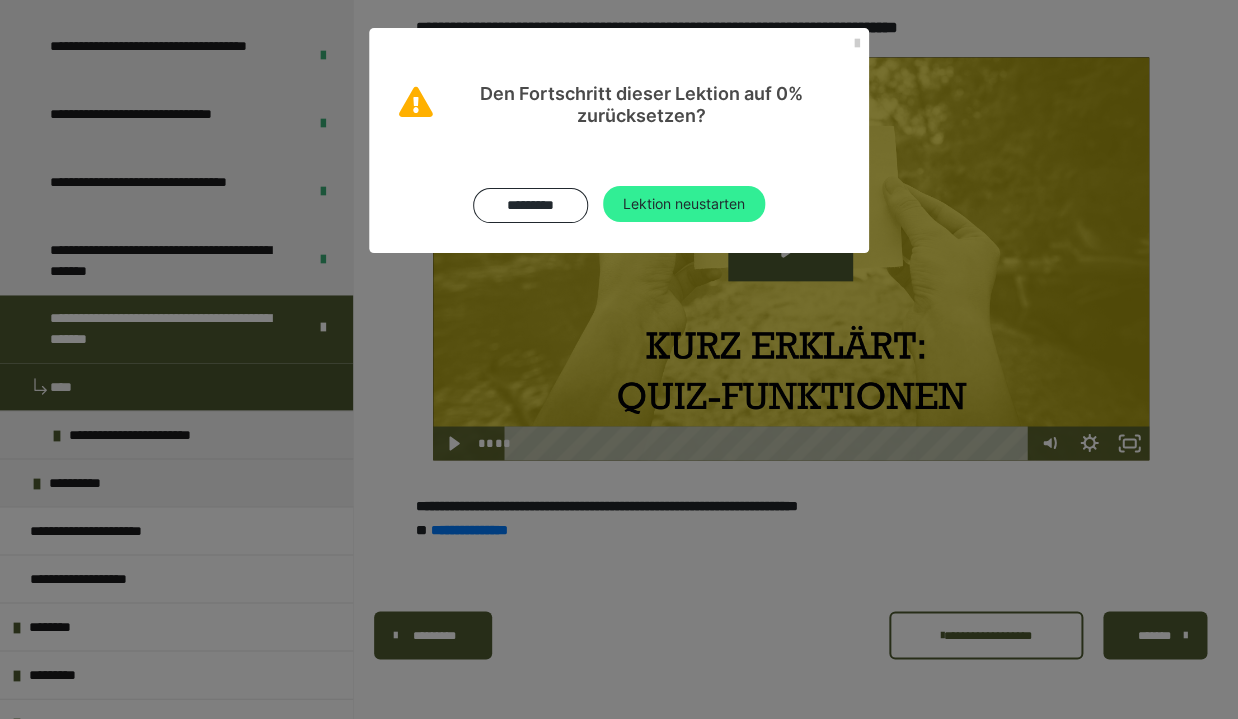 click on "Lektion neustarten" at bounding box center [684, 204] 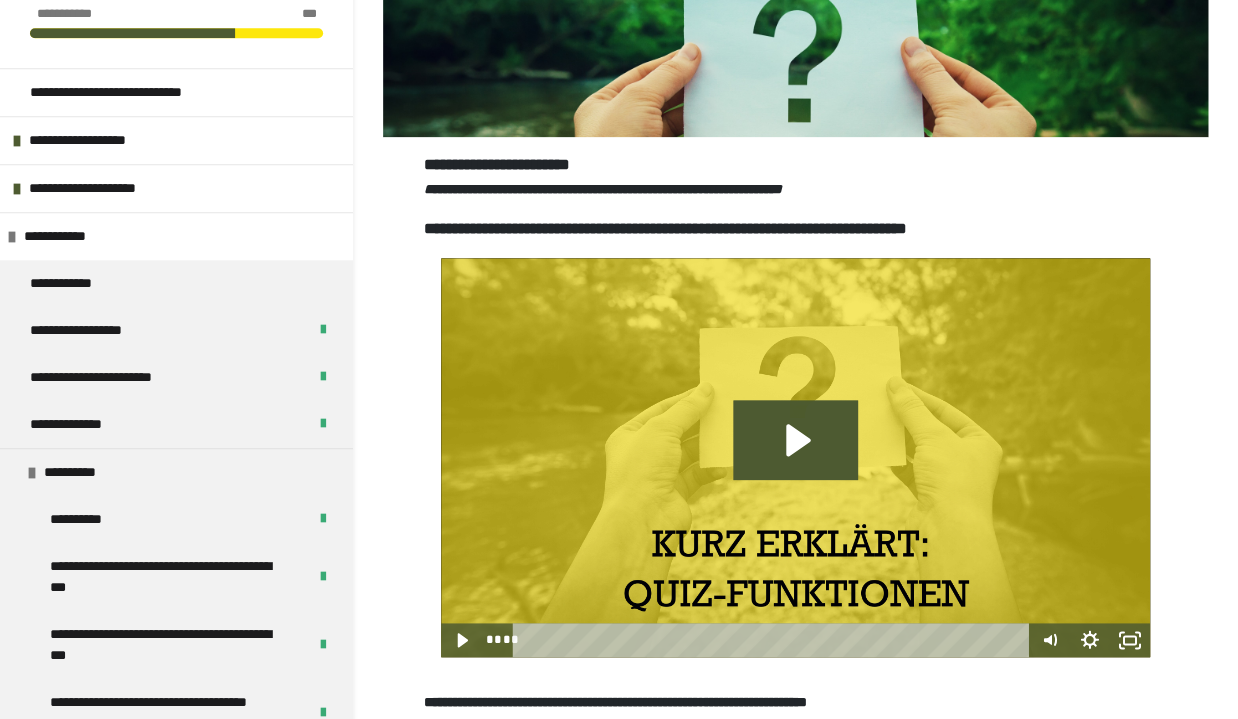 scroll, scrollTop: 608, scrollLeft: 0, axis: vertical 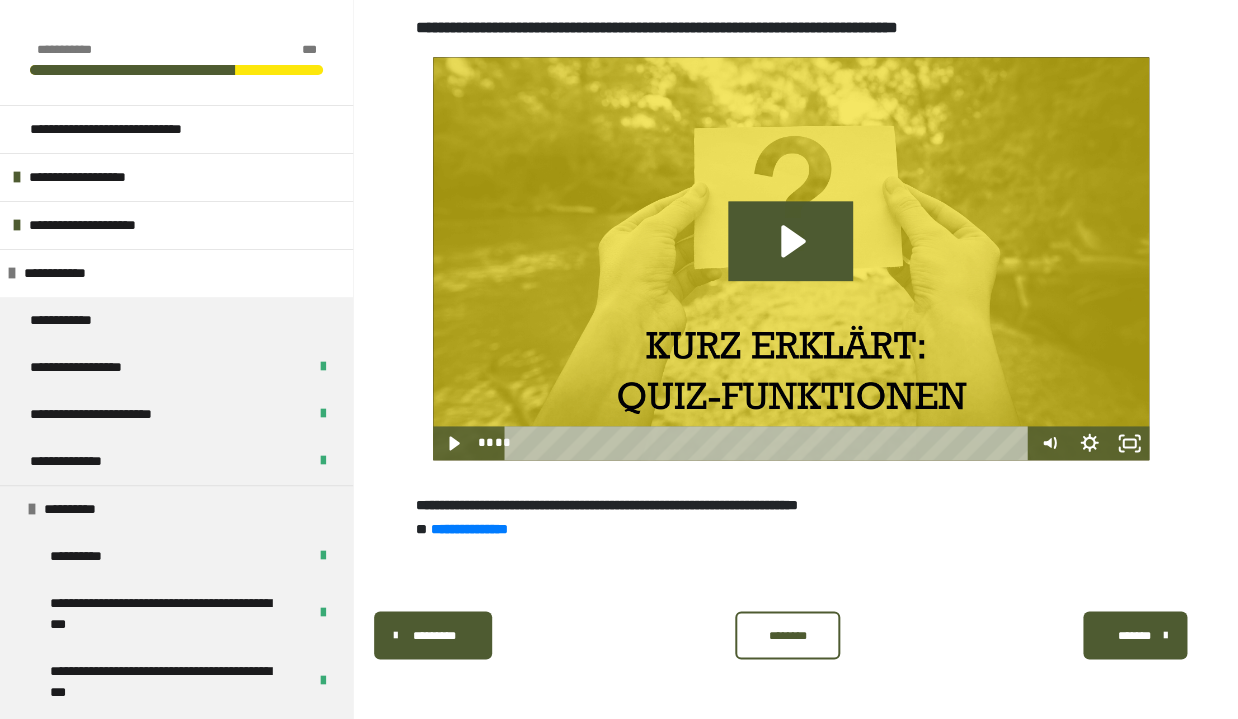 click on "********" at bounding box center (788, 635) 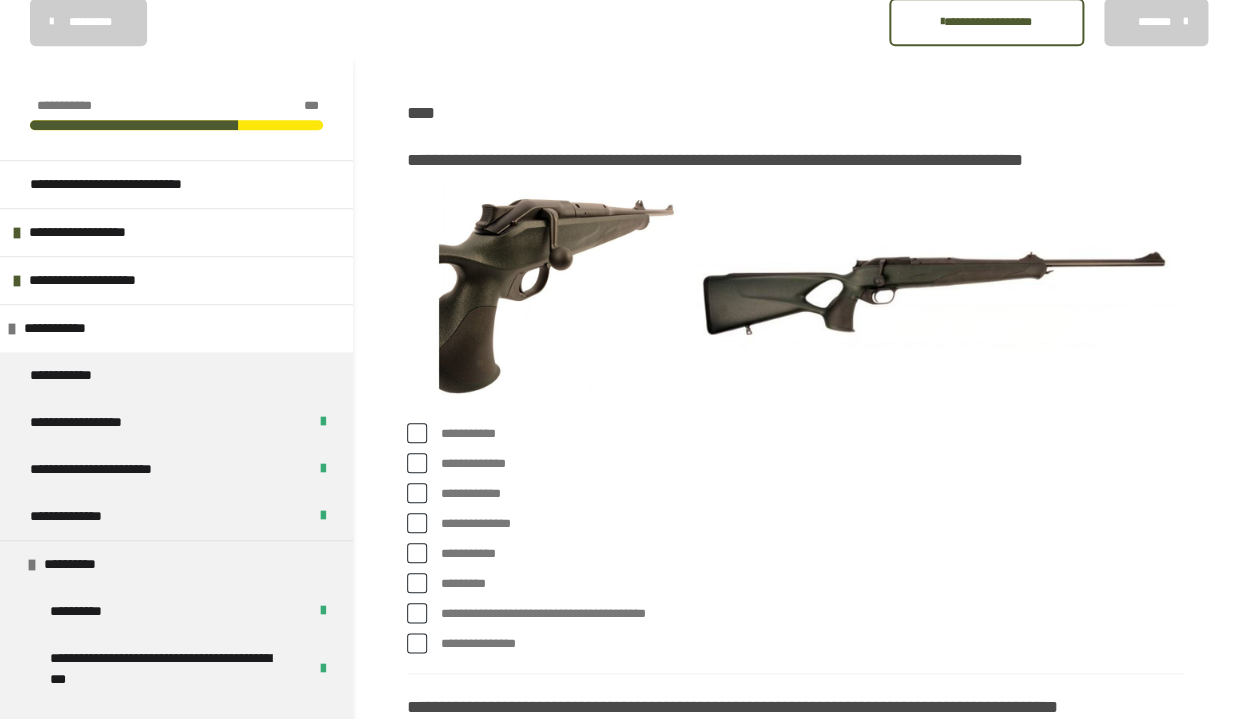 scroll, scrollTop: 315, scrollLeft: 0, axis: vertical 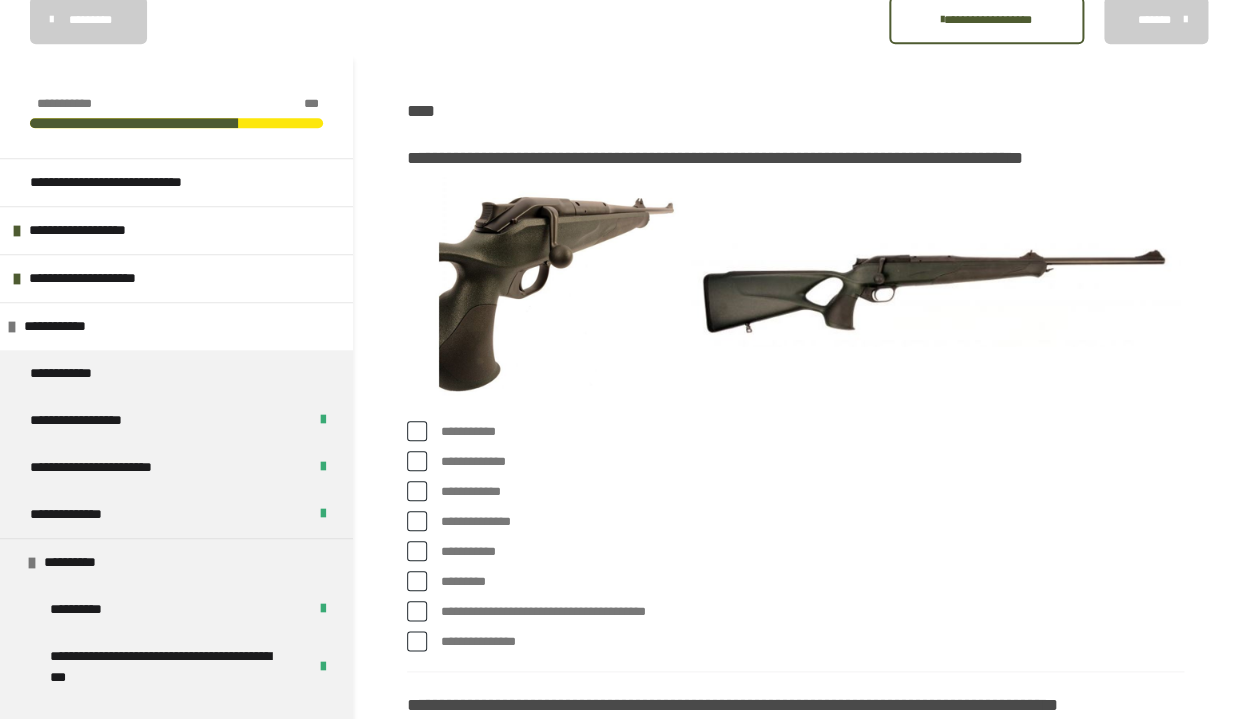 click at bounding box center (417, 521) 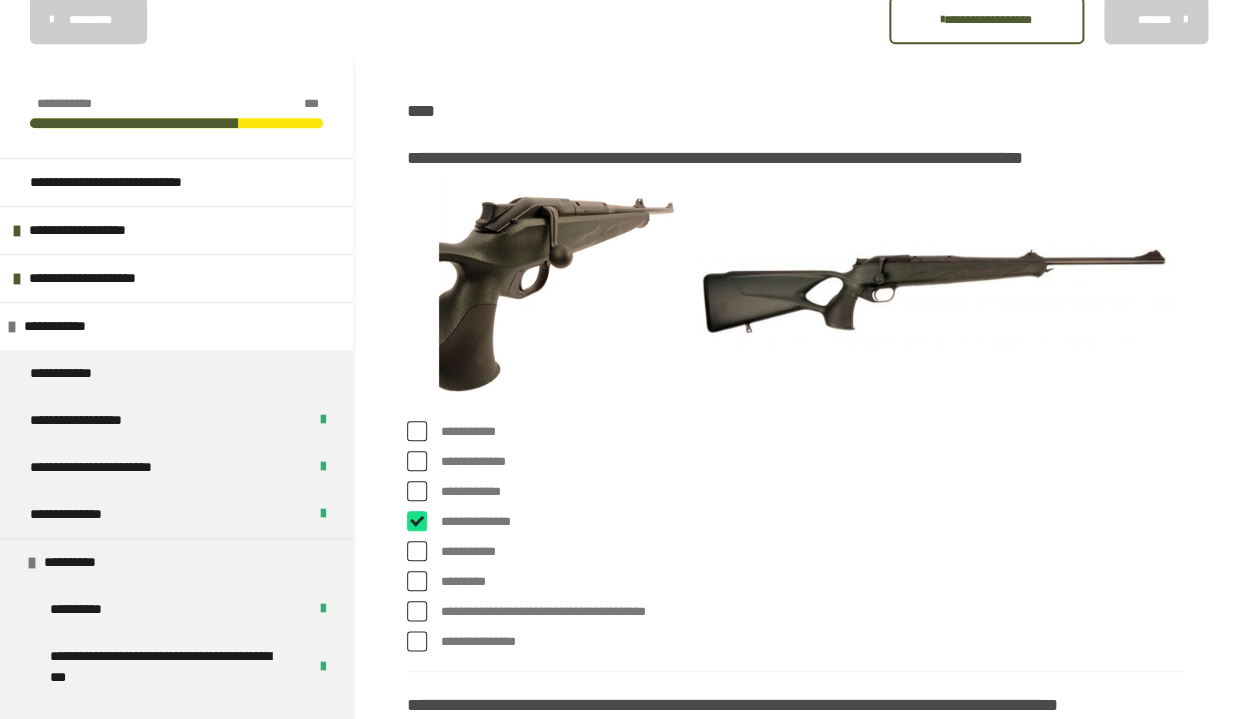checkbox on "****" 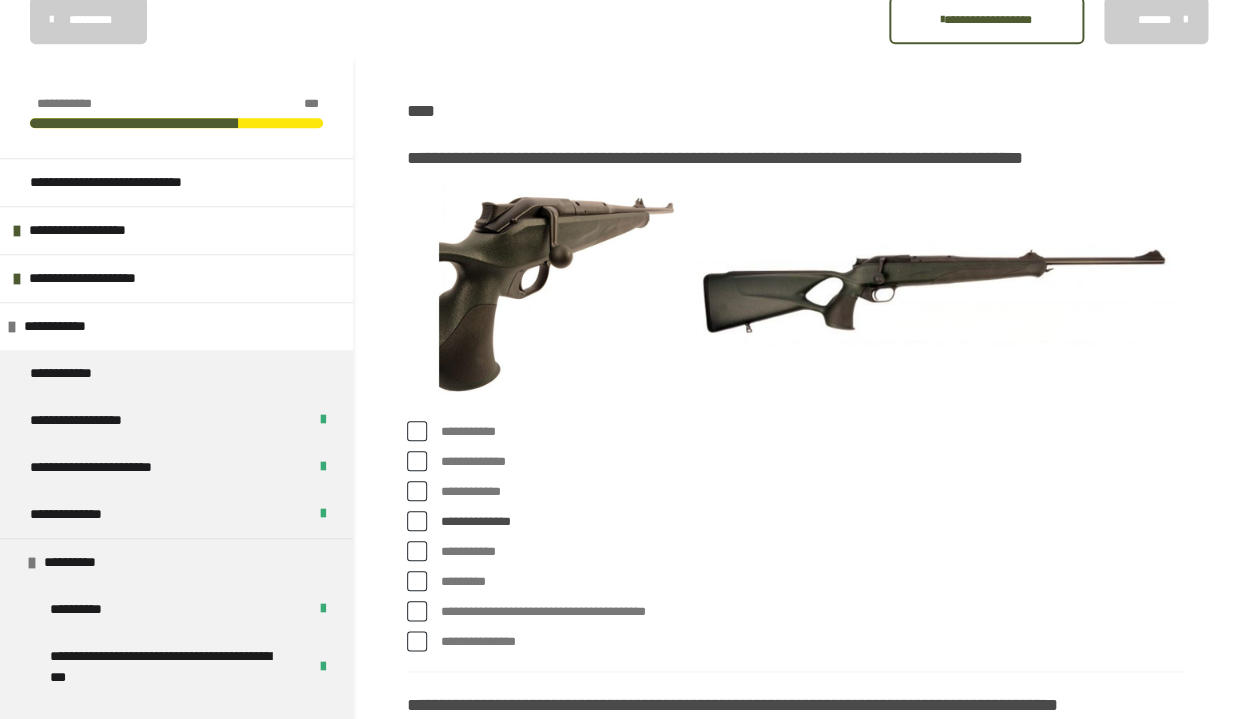 click at bounding box center (417, 581) 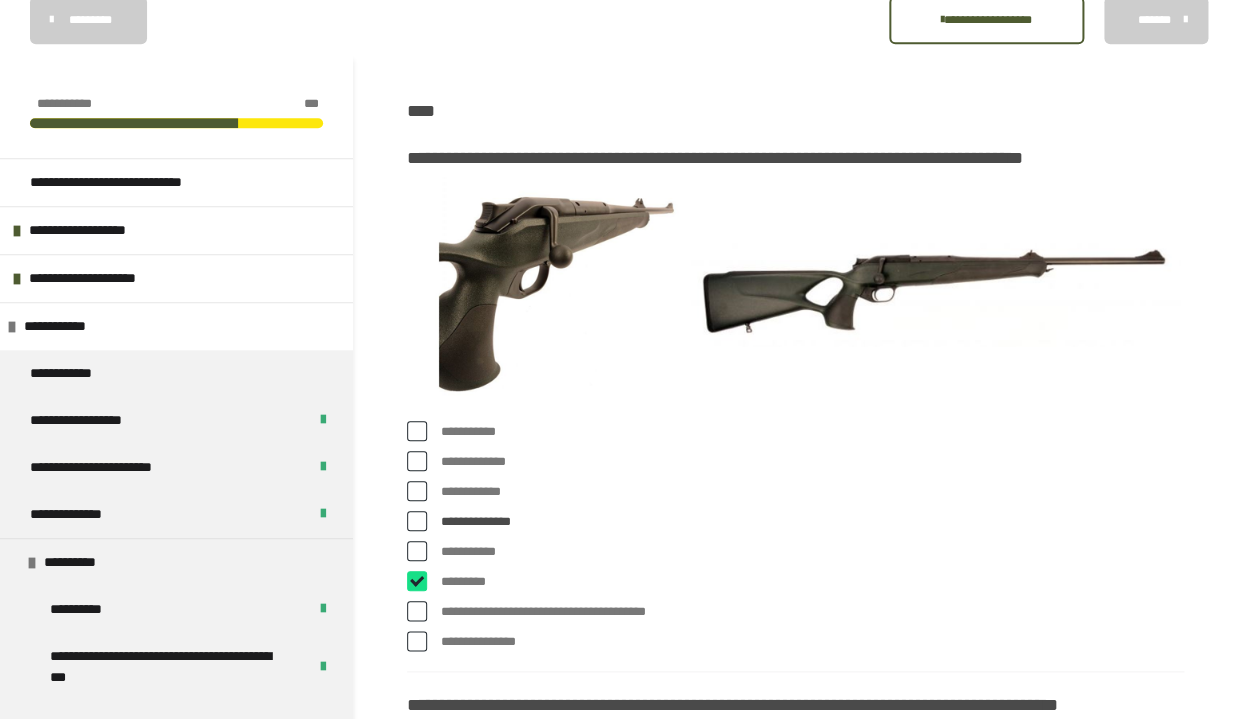 checkbox on "****" 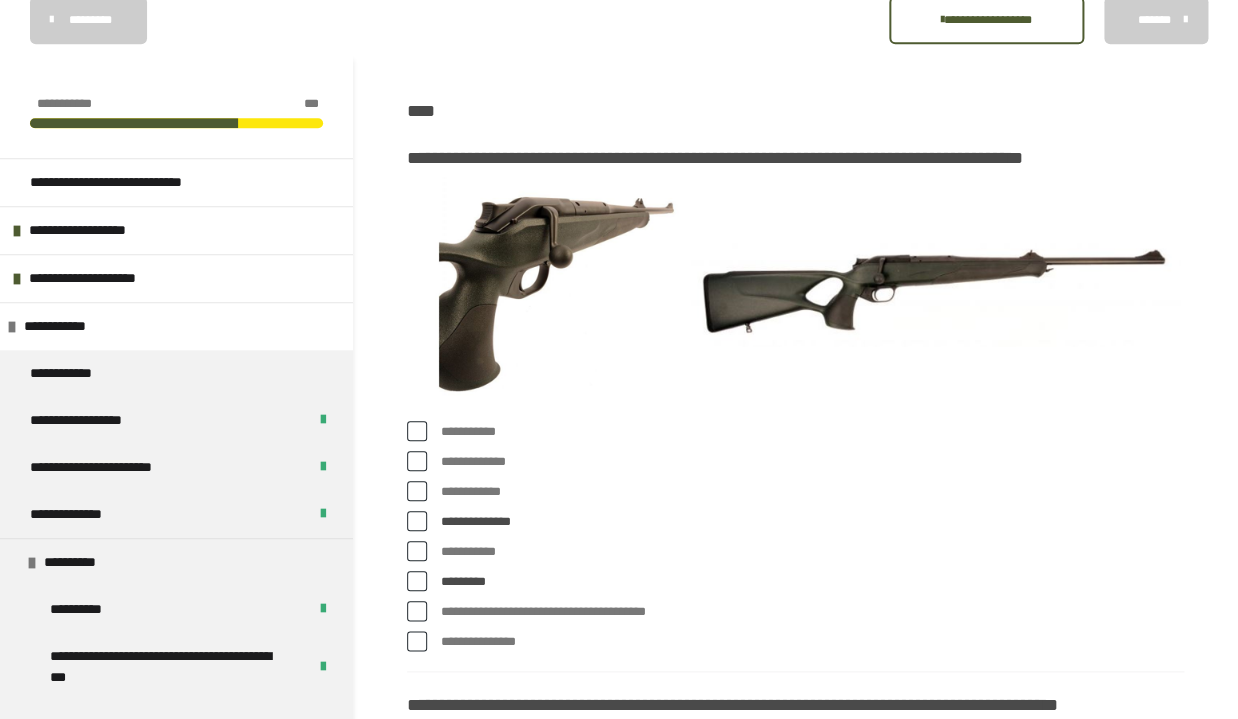 click at bounding box center [417, 461] 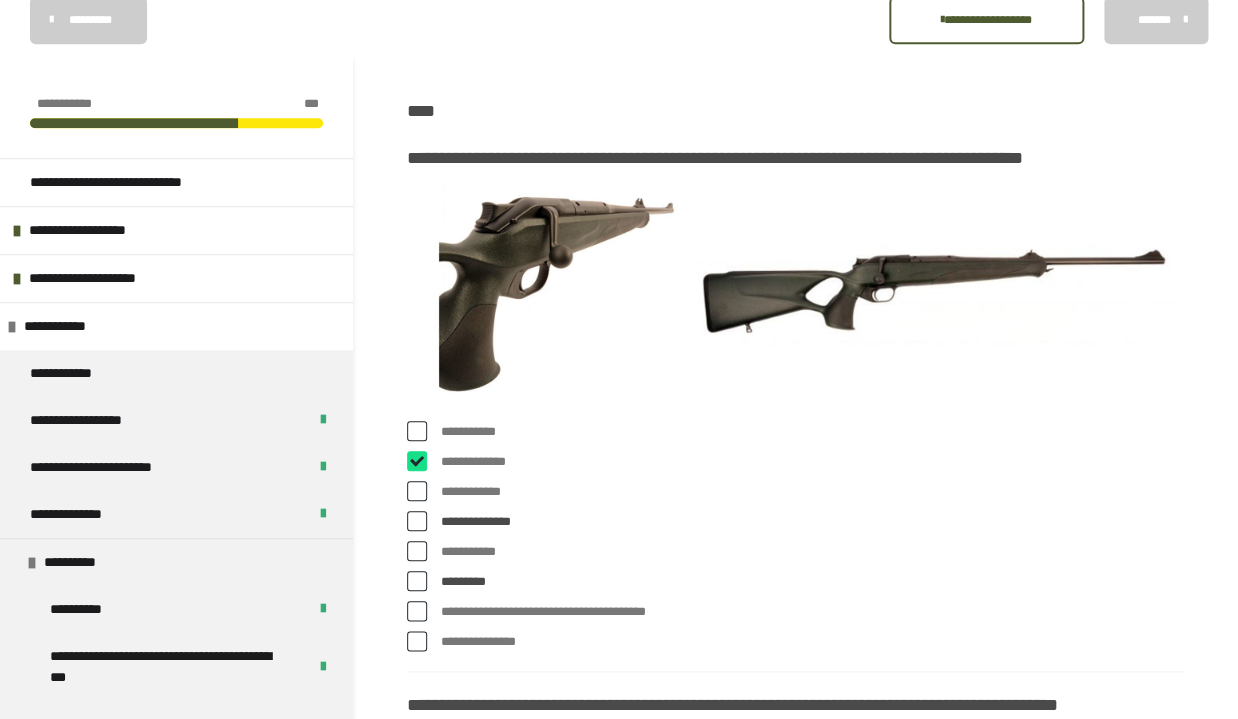checkbox on "****" 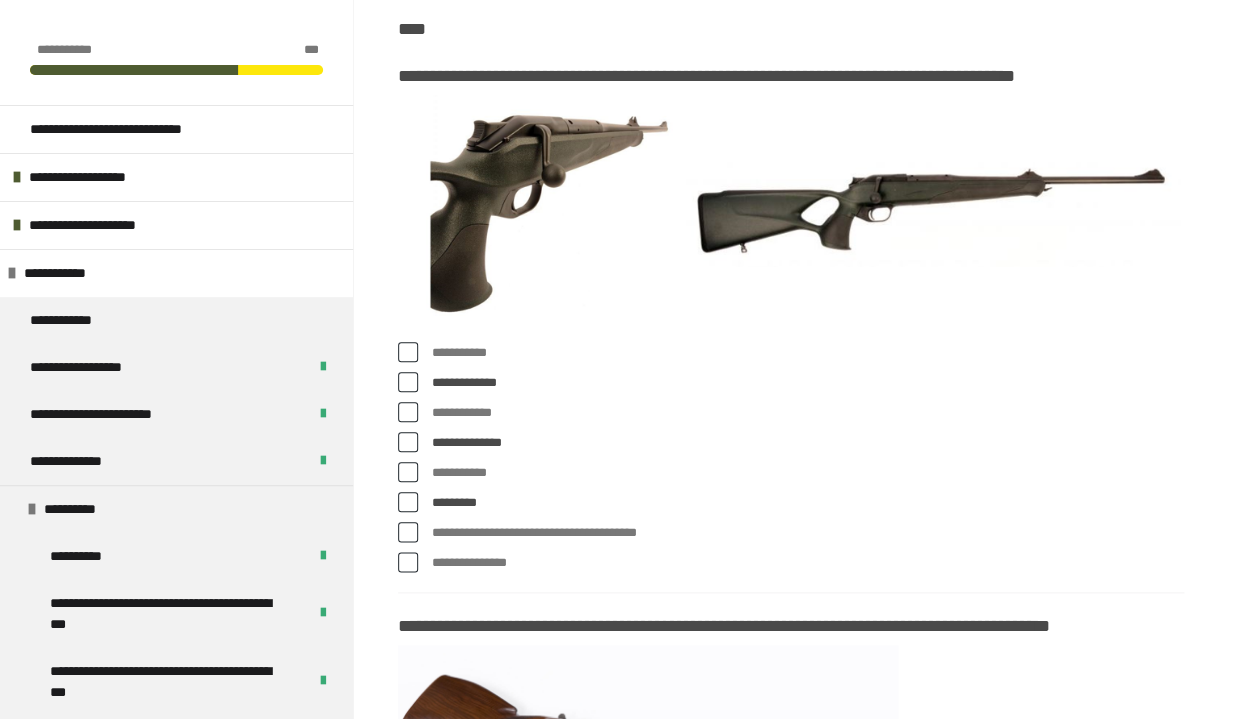 scroll, scrollTop: 420, scrollLeft: 0, axis: vertical 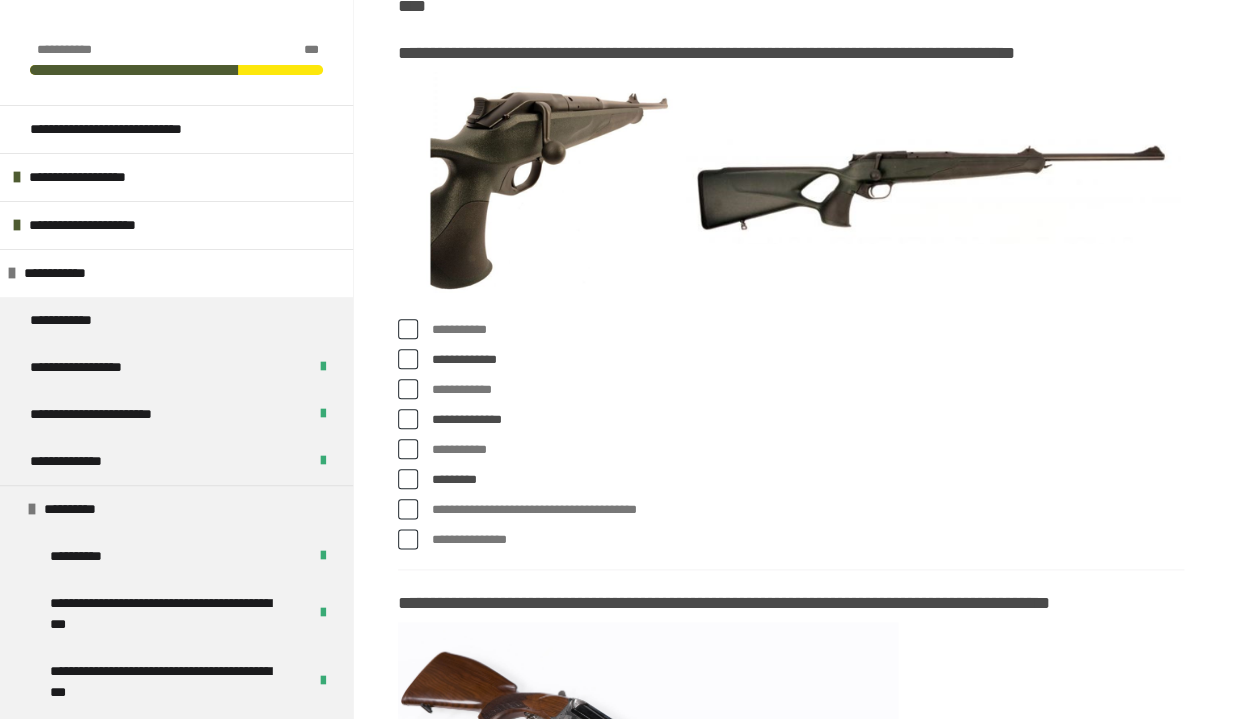 click on "**********" at bounding box center [807, 510] 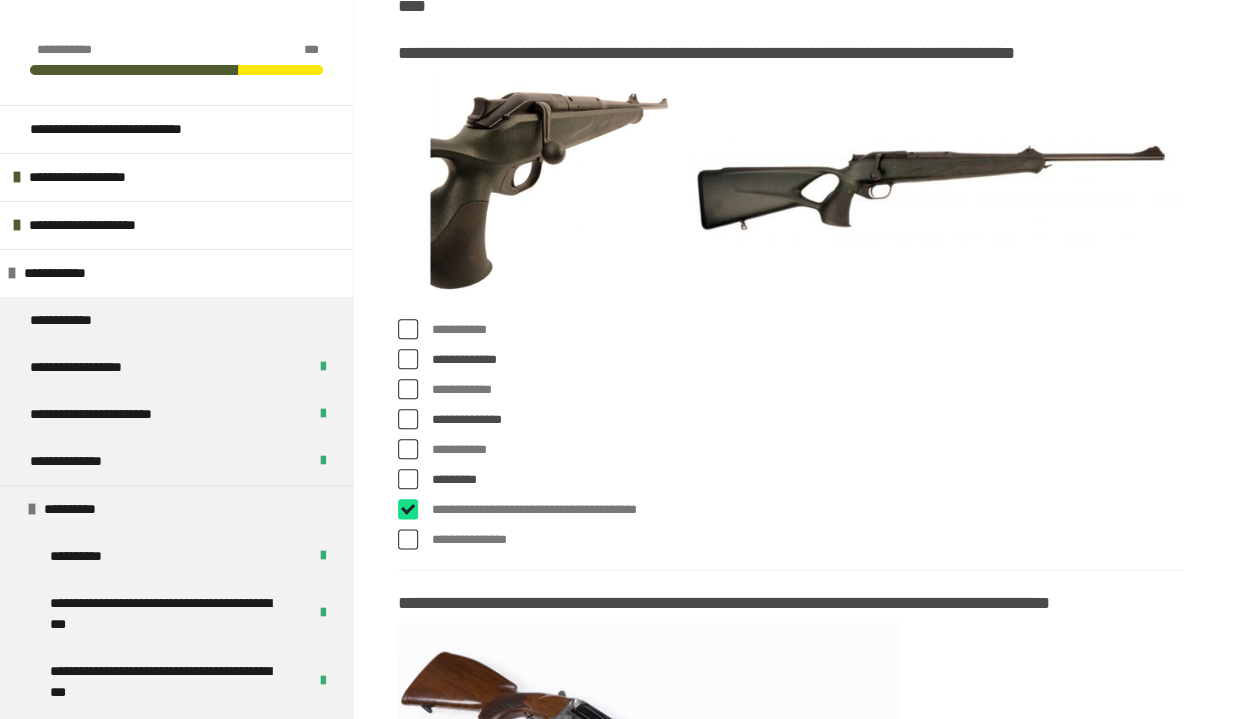 checkbox on "****" 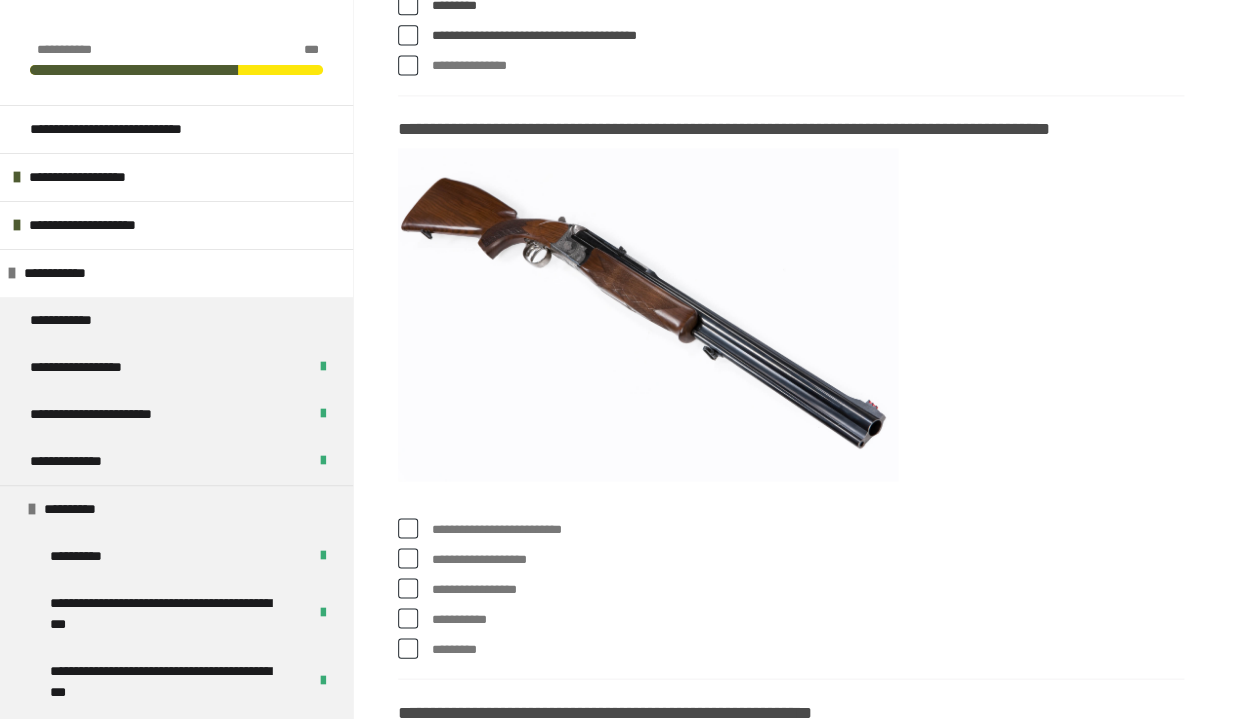 scroll, scrollTop: 945, scrollLeft: 0, axis: vertical 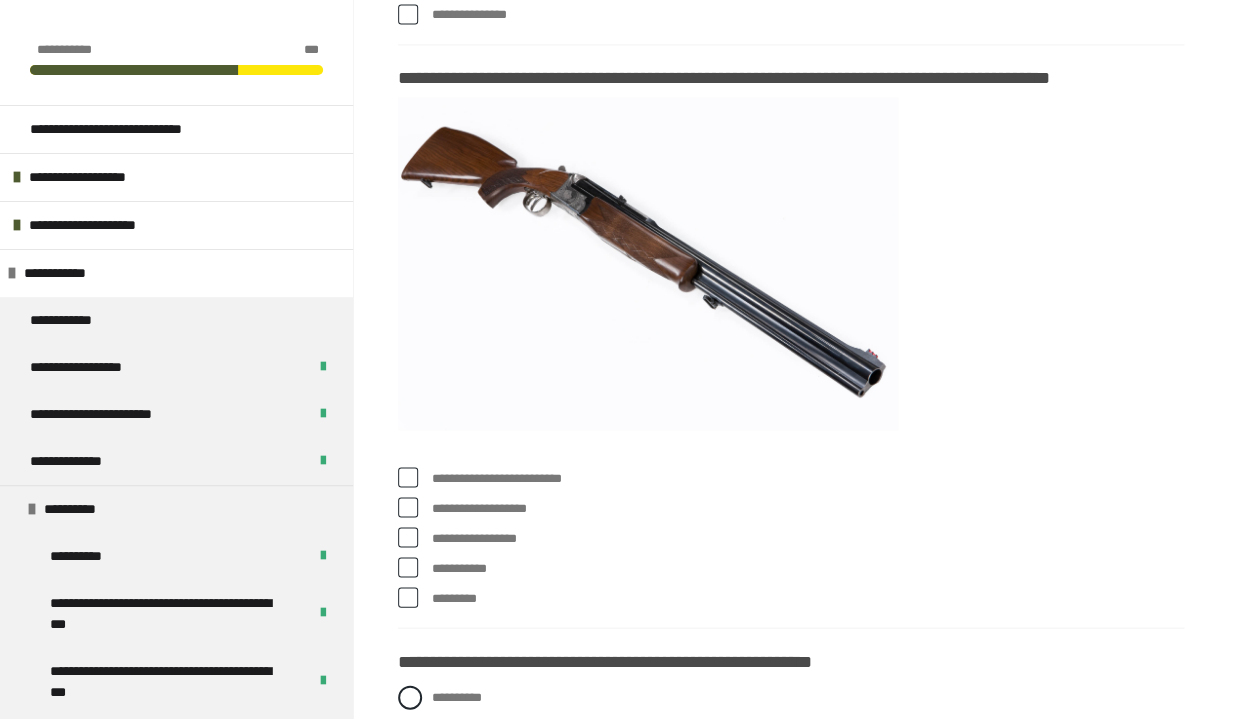 click on "**********" at bounding box center (807, 478) 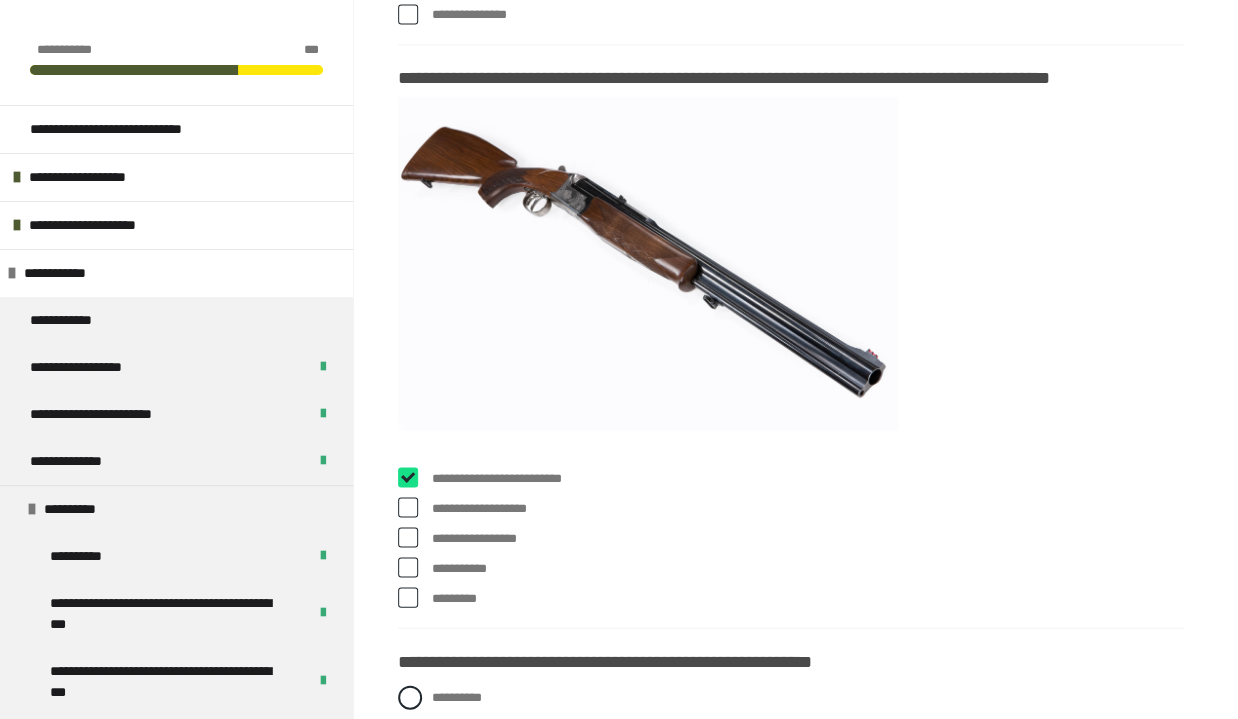 checkbox on "****" 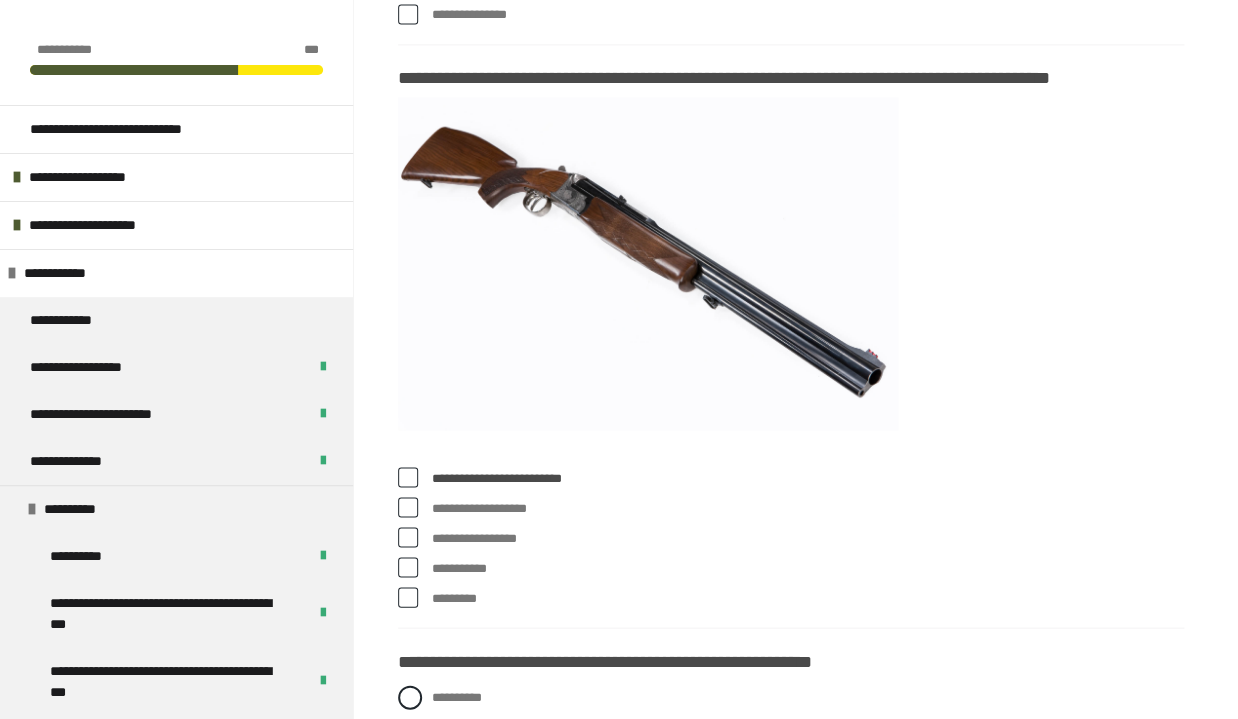 click on "**********" at bounding box center (807, 568) 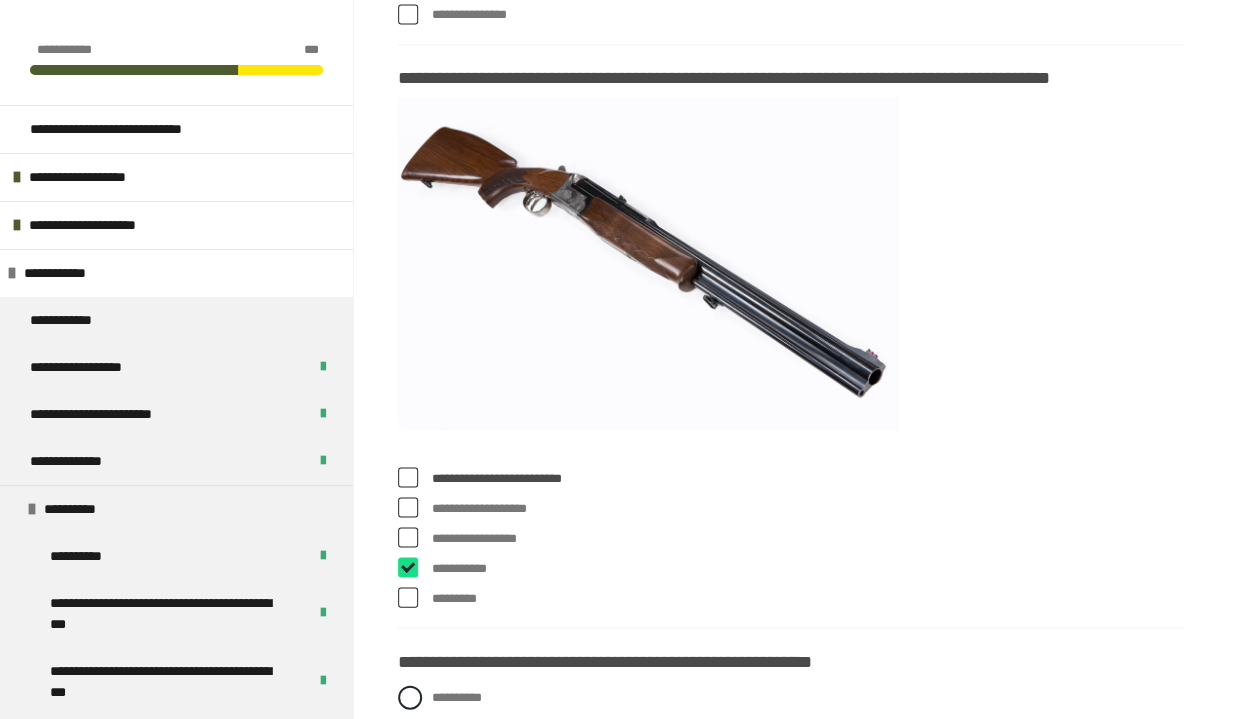 checkbox on "****" 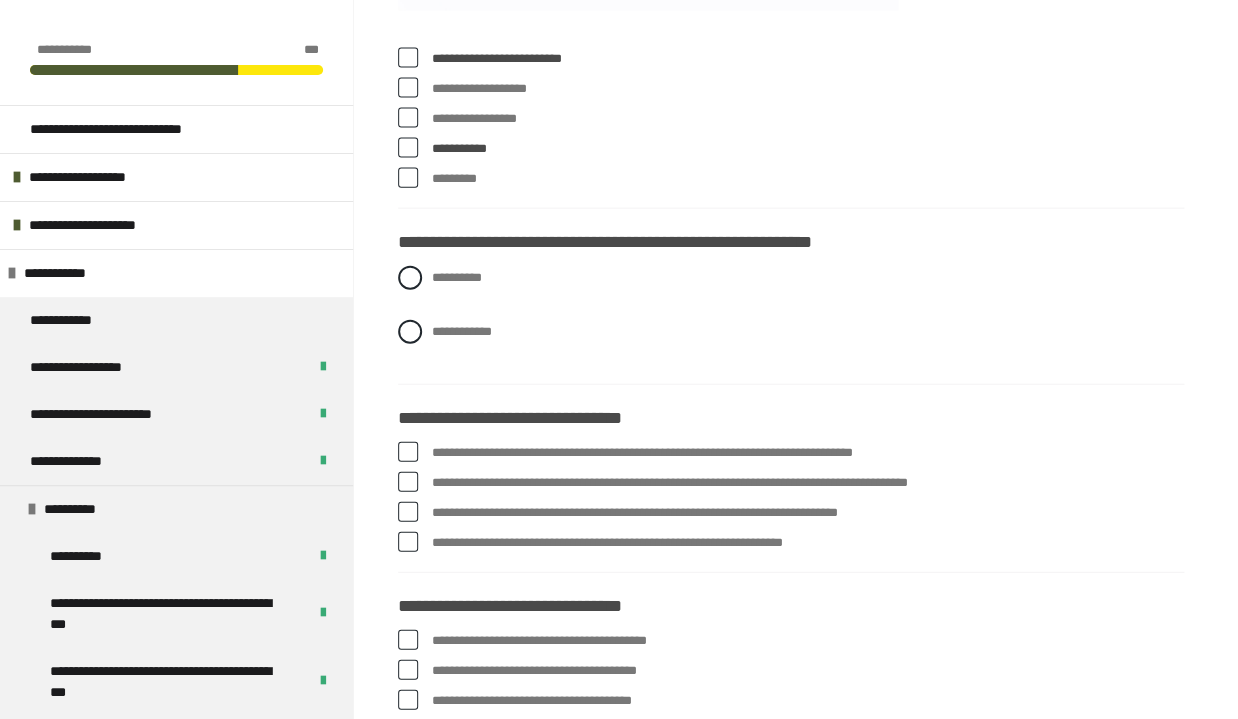 scroll, scrollTop: 1365, scrollLeft: 0, axis: vertical 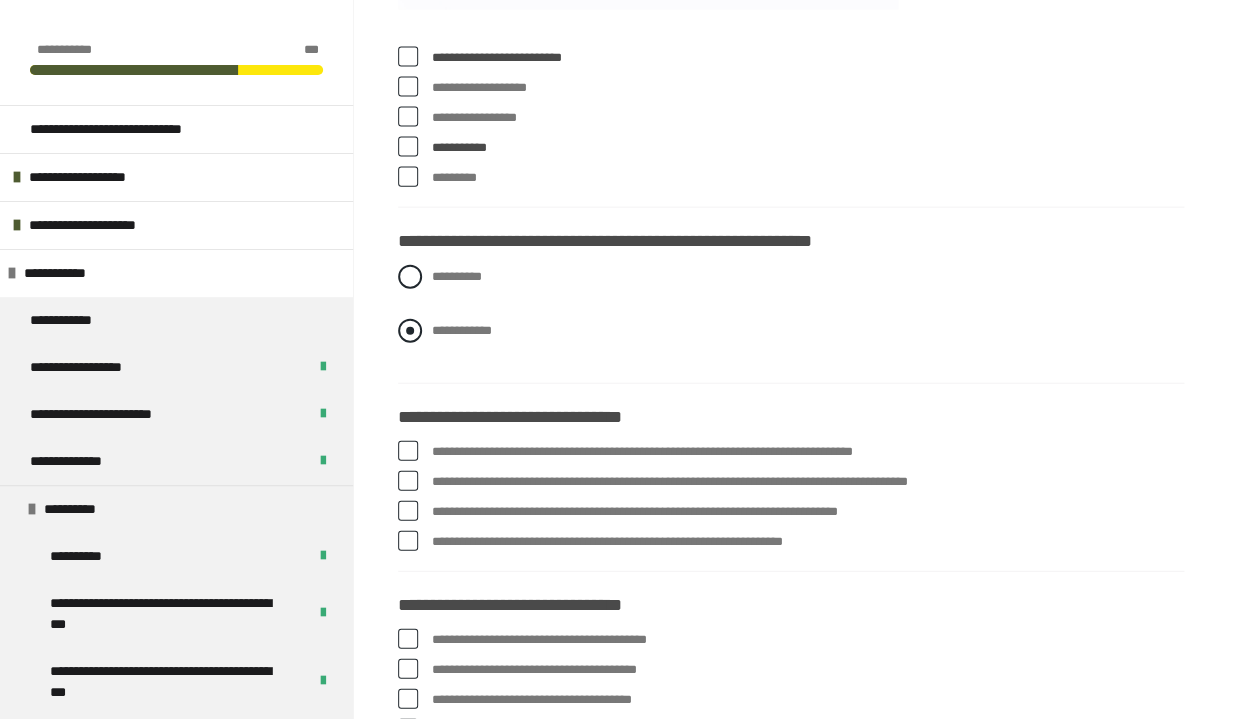 drag, startPoint x: 462, startPoint y: 338, endPoint x: 488, endPoint y: 328, distance: 27.856777 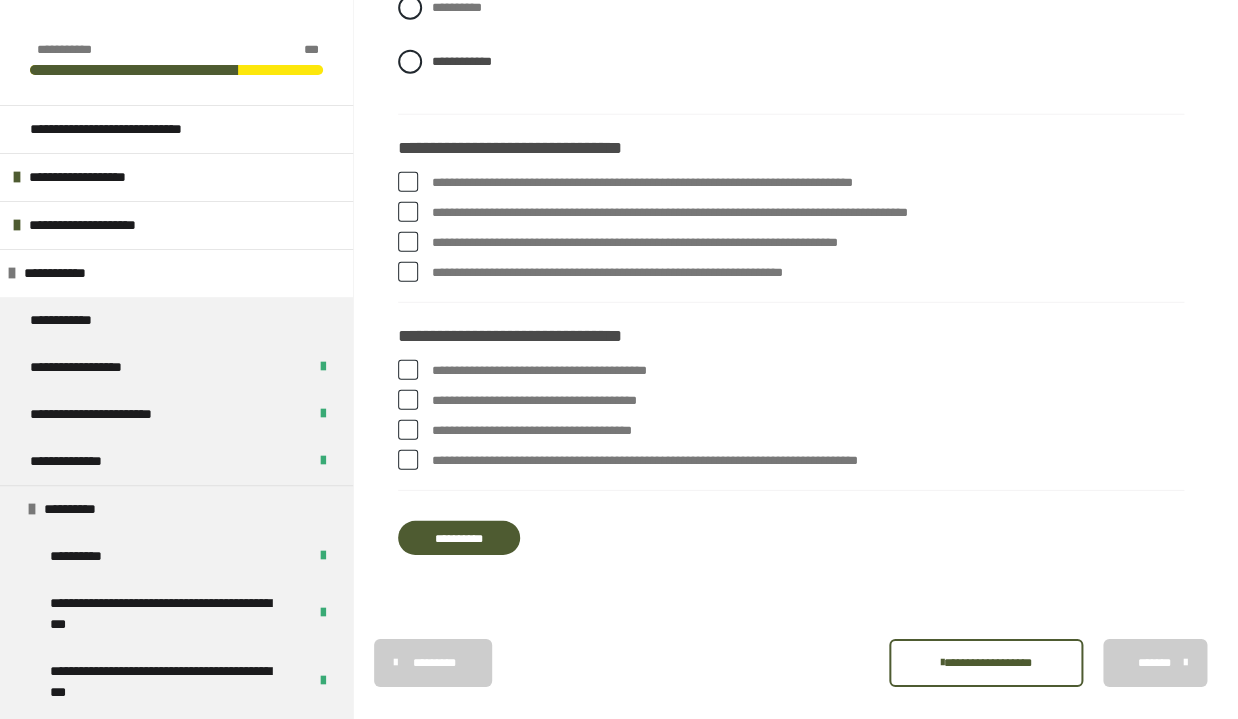 scroll, scrollTop: 1665, scrollLeft: 0, axis: vertical 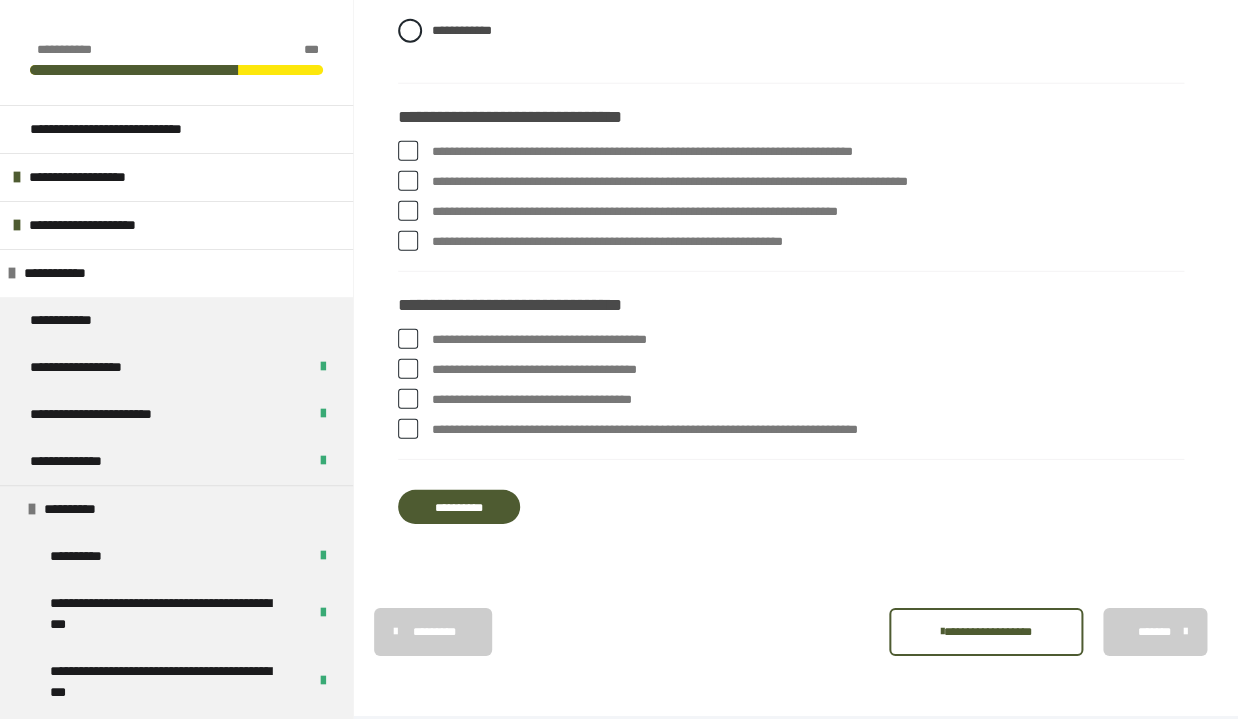 click on "**********" at bounding box center [807, 182] 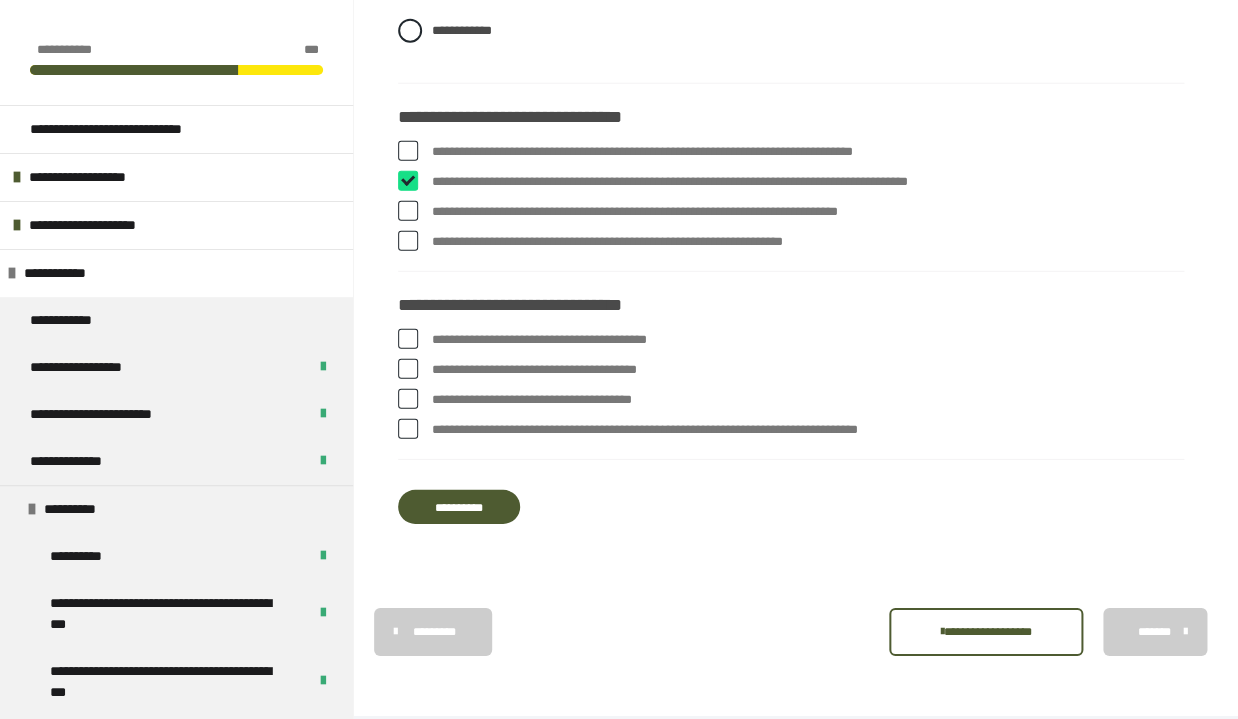 checkbox on "****" 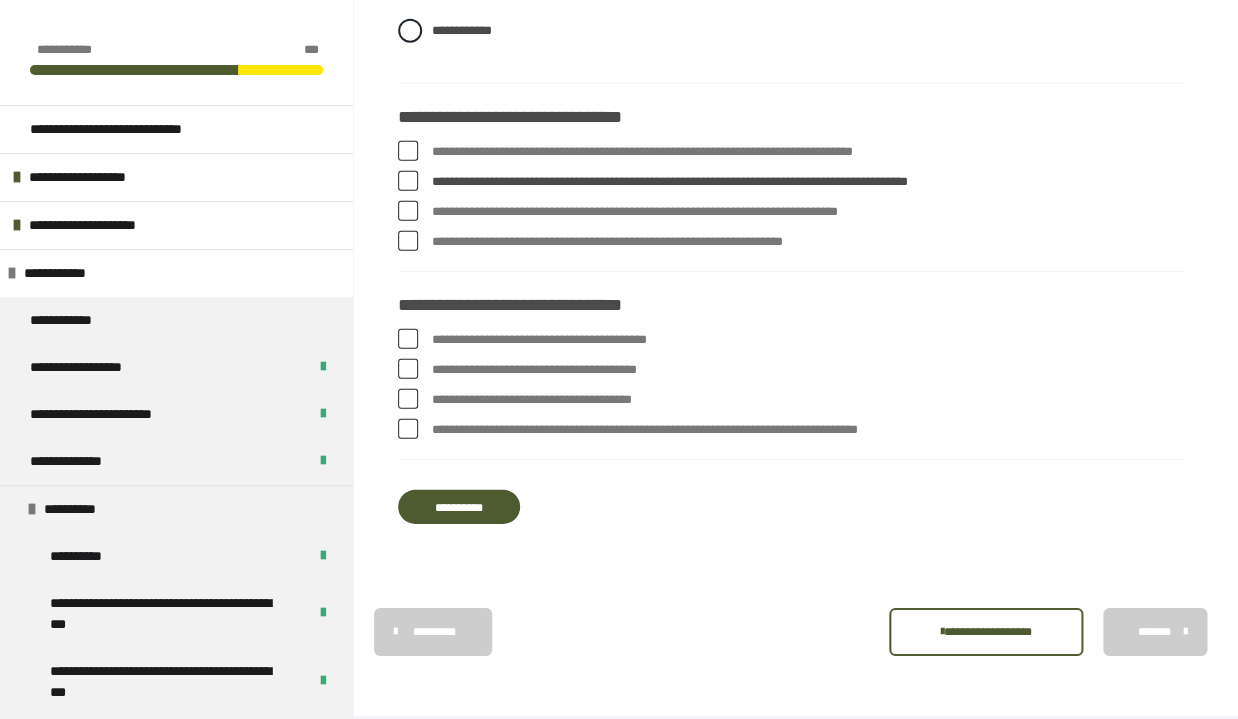 click on "**********" at bounding box center [807, 242] 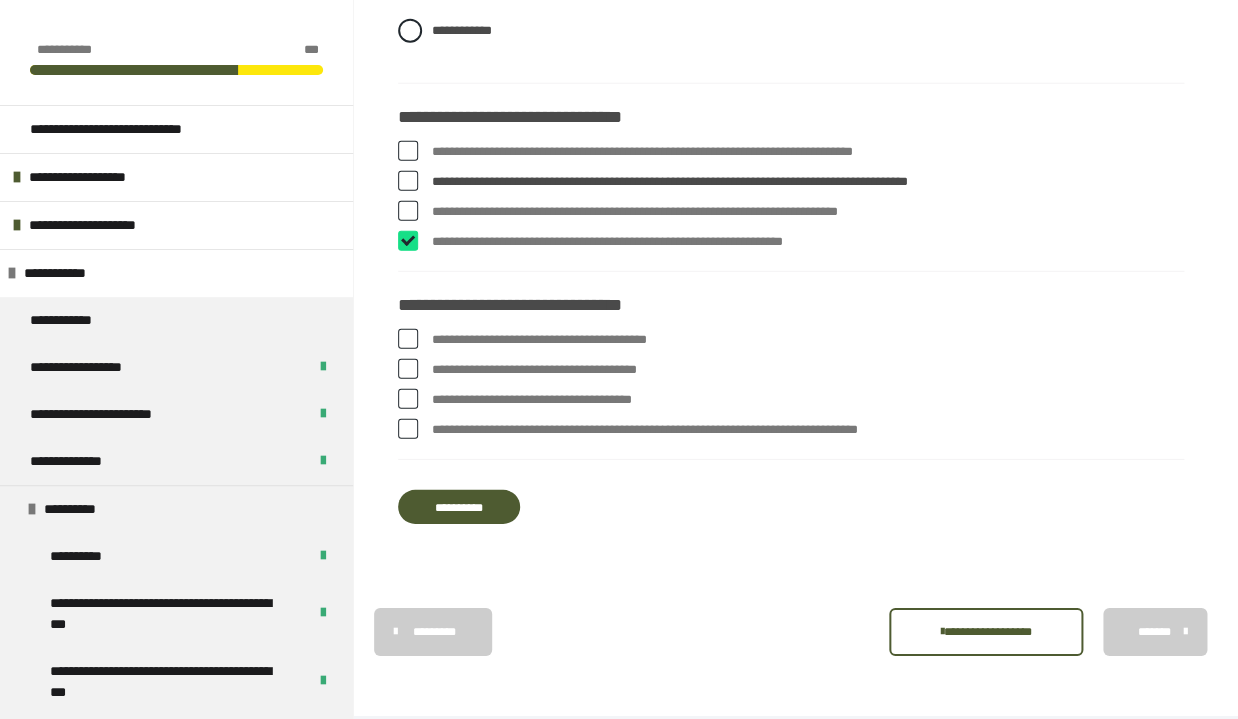checkbox on "****" 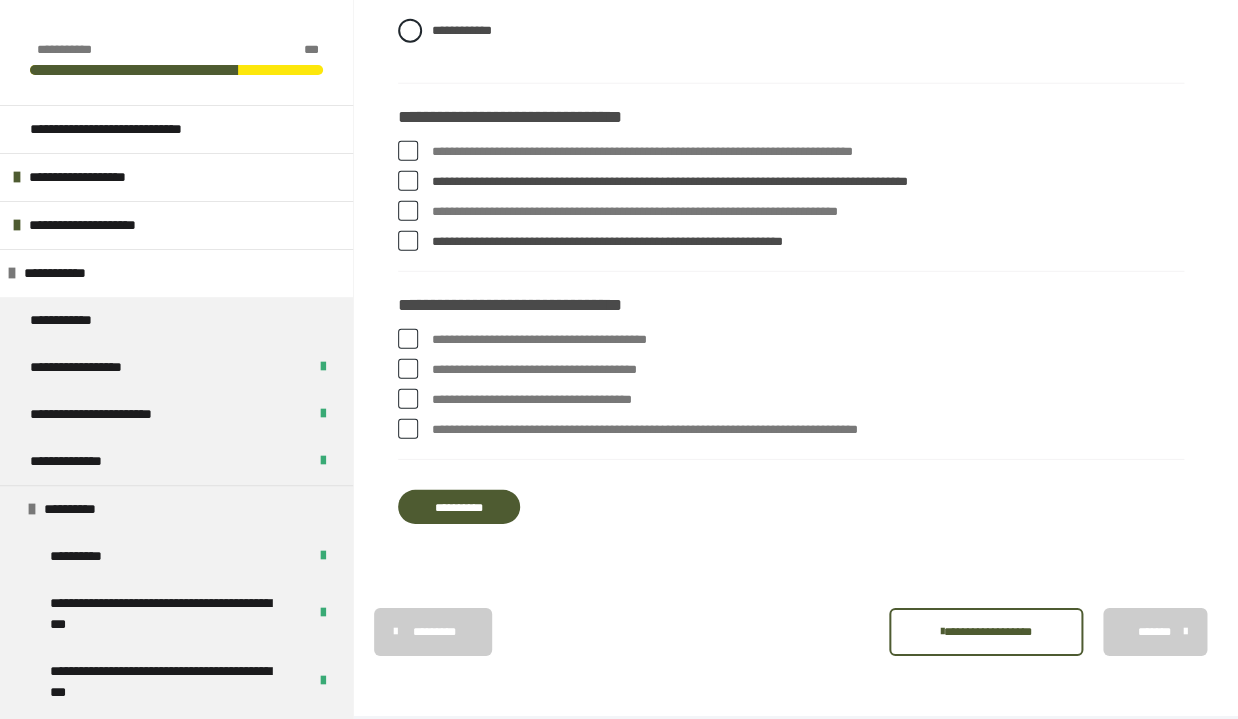 click on "**********" at bounding box center [807, 340] 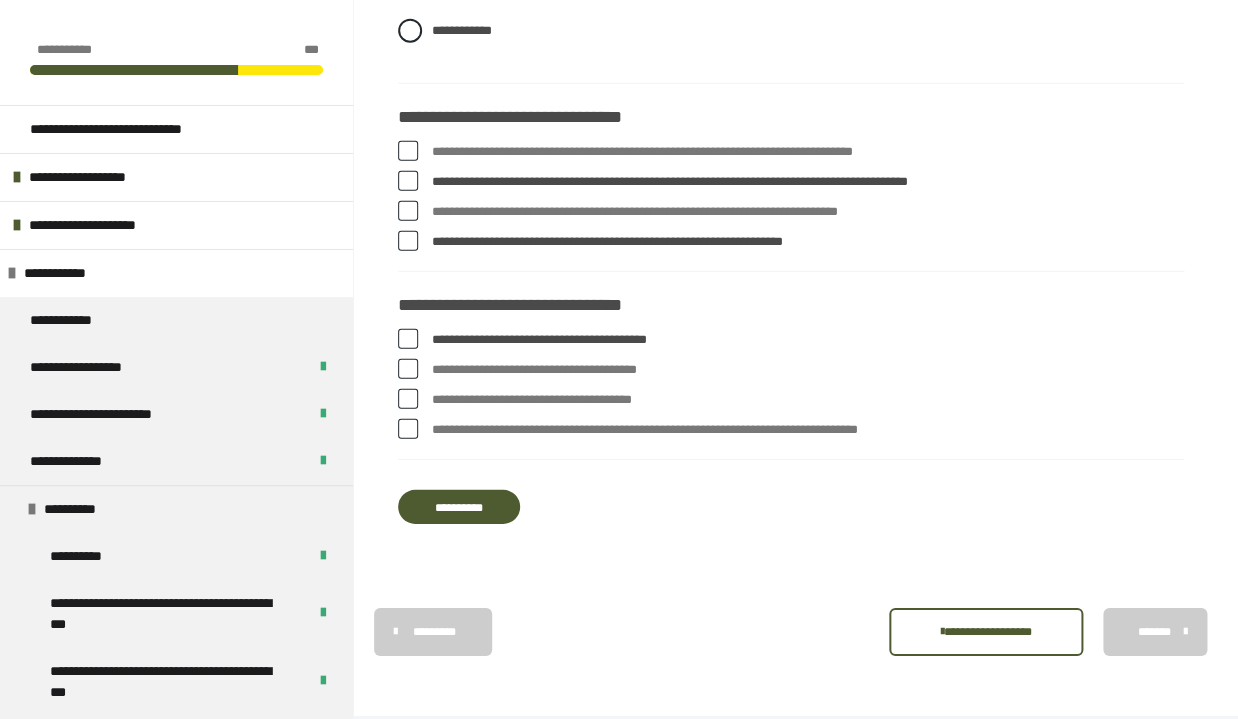 click on "**********" at bounding box center (807, 430) 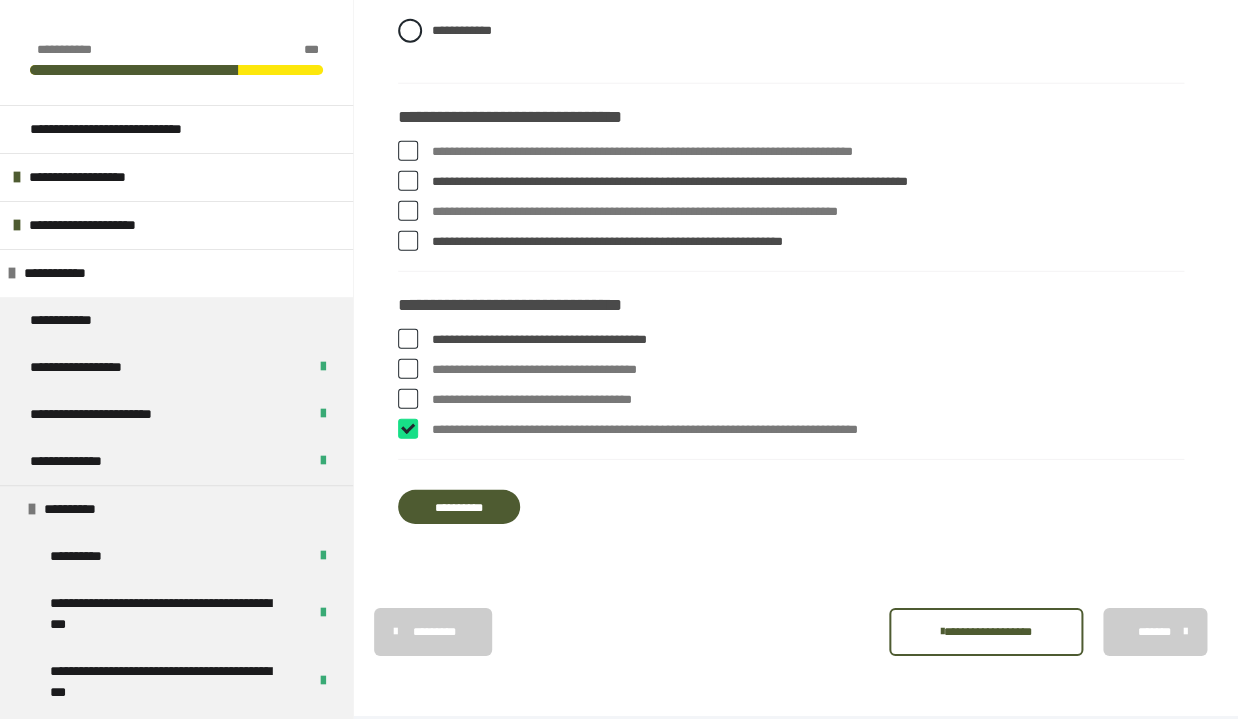 checkbox on "****" 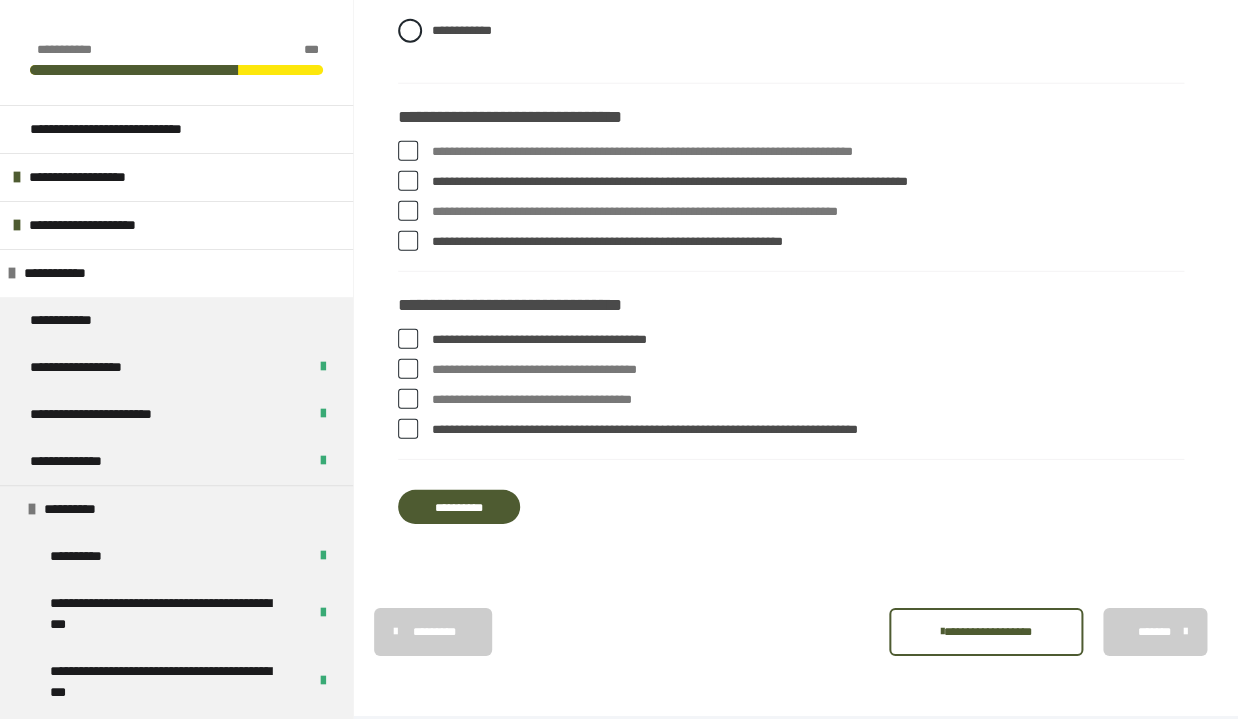 click on "**********" at bounding box center (459, 507) 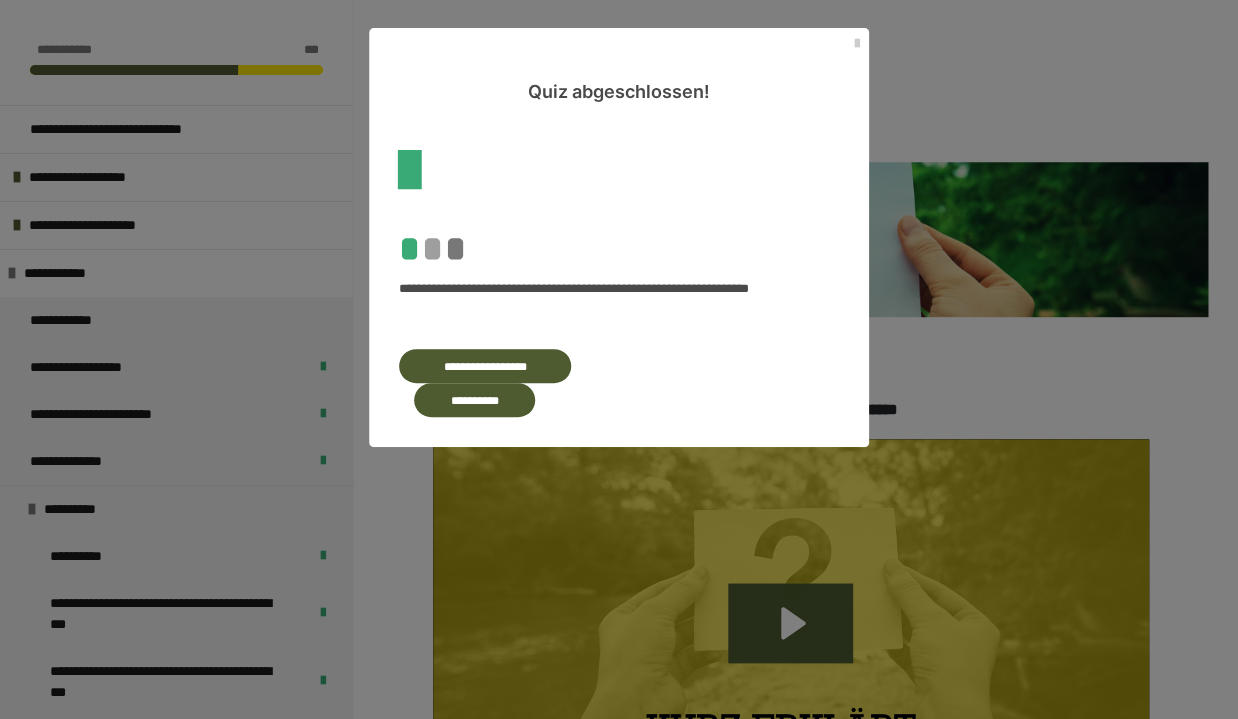click on "**********" at bounding box center (485, 366) 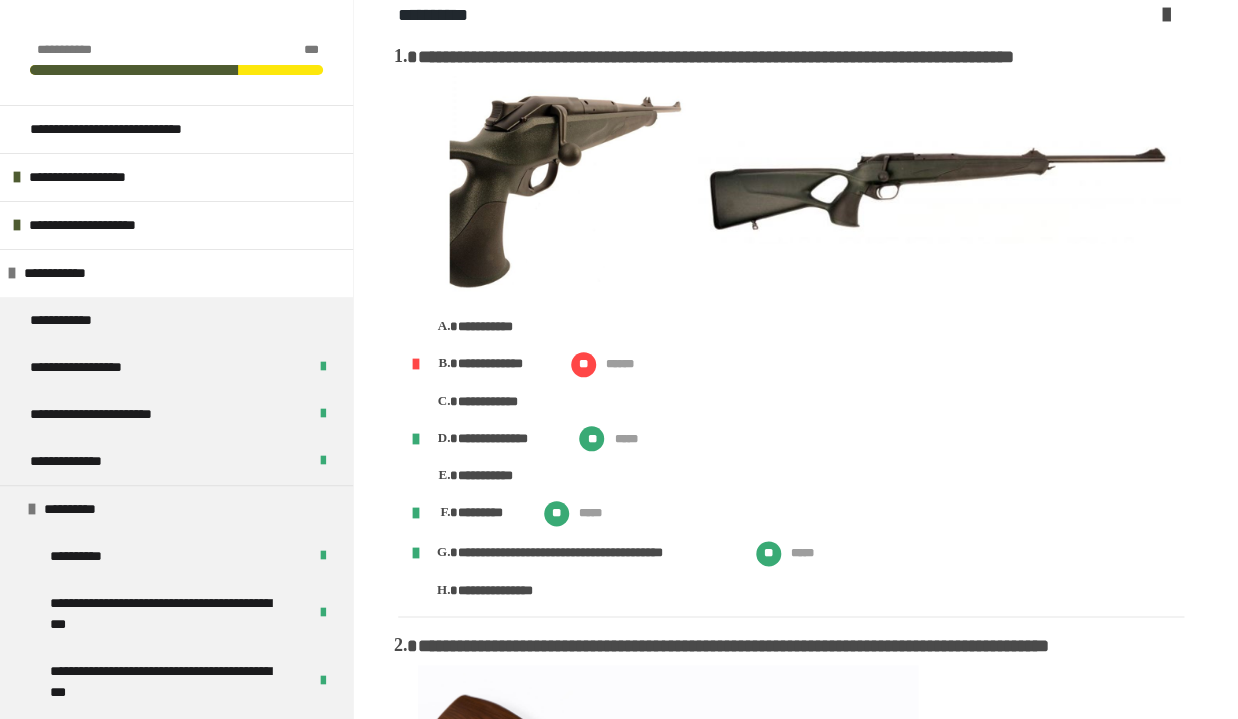 scroll, scrollTop: 341, scrollLeft: 0, axis: vertical 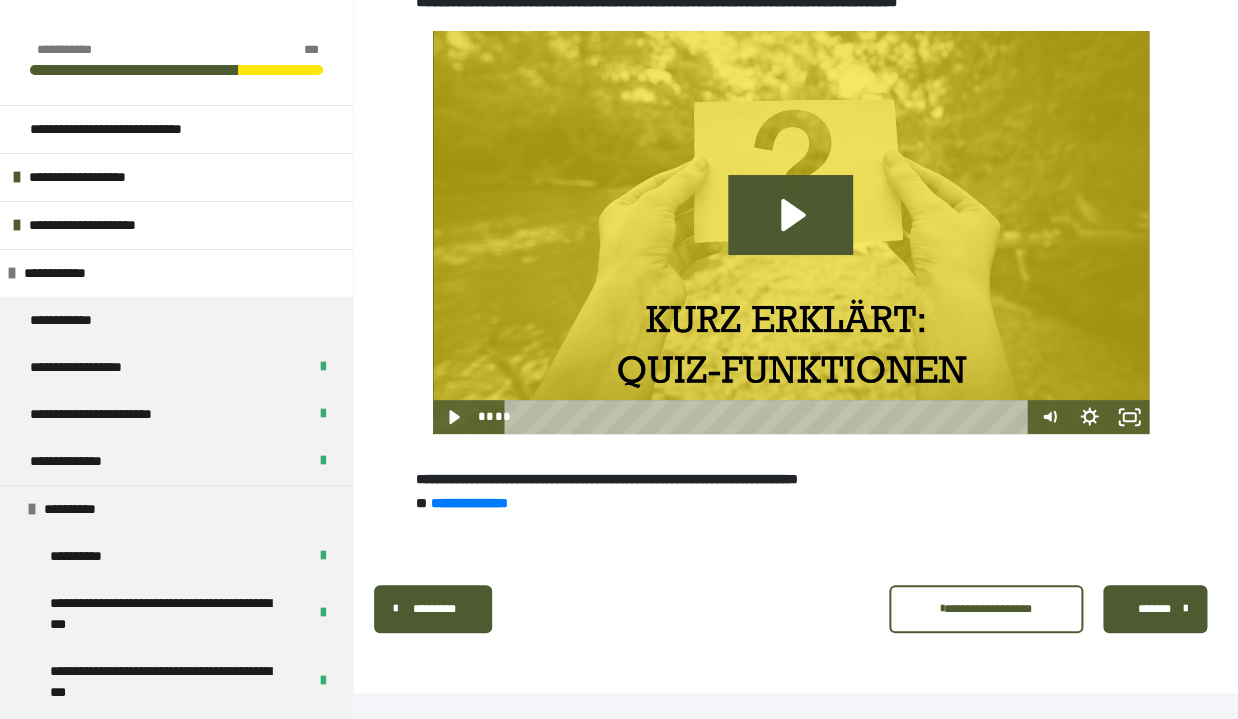 click on "*******" at bounding box center [1154, 609] 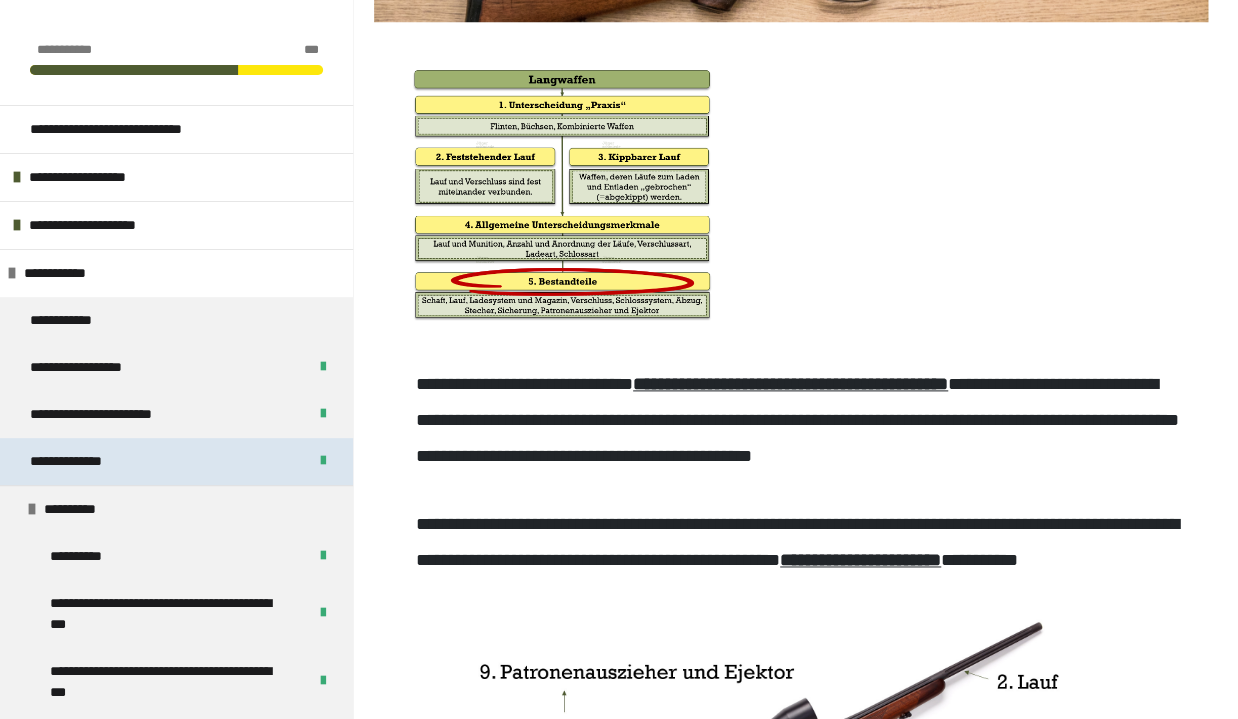 scroll, scrollTop: 646, scrollLeft: 0, axis: vertical 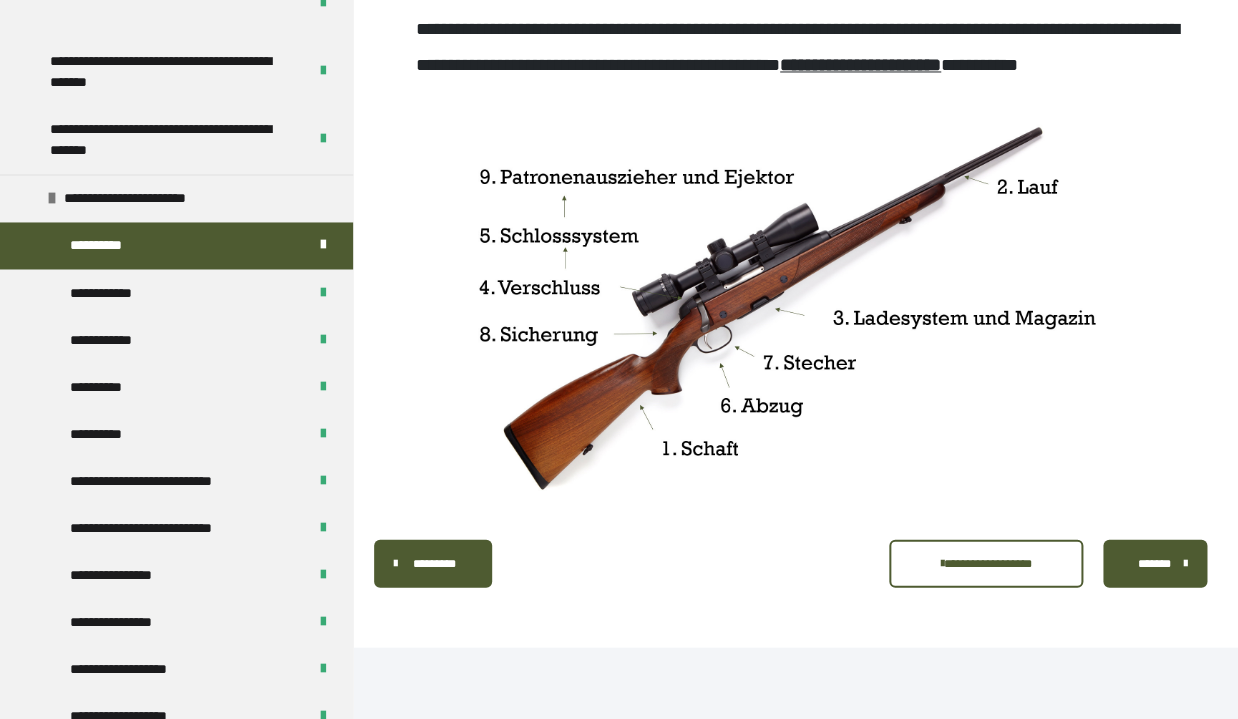 click on "*******" at bounding box center [1155, 563] 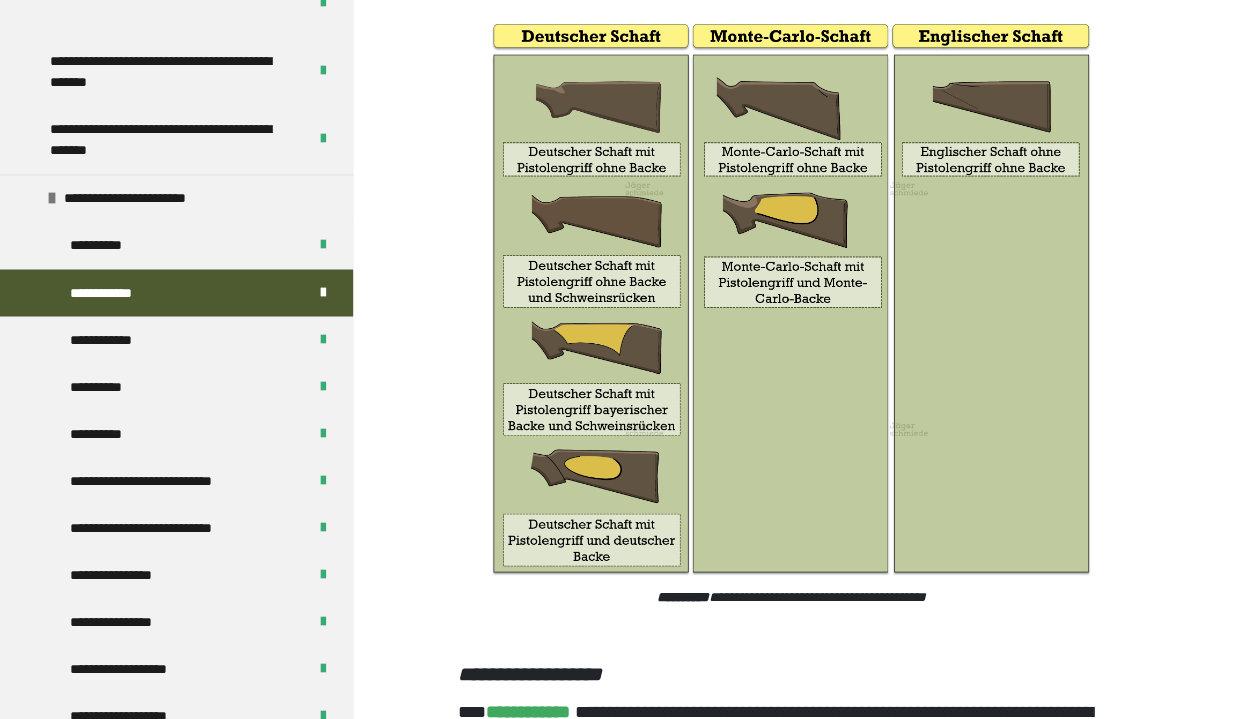 scroll, scrollTop: 7705, scrollLeft: 0, axis: vertical 